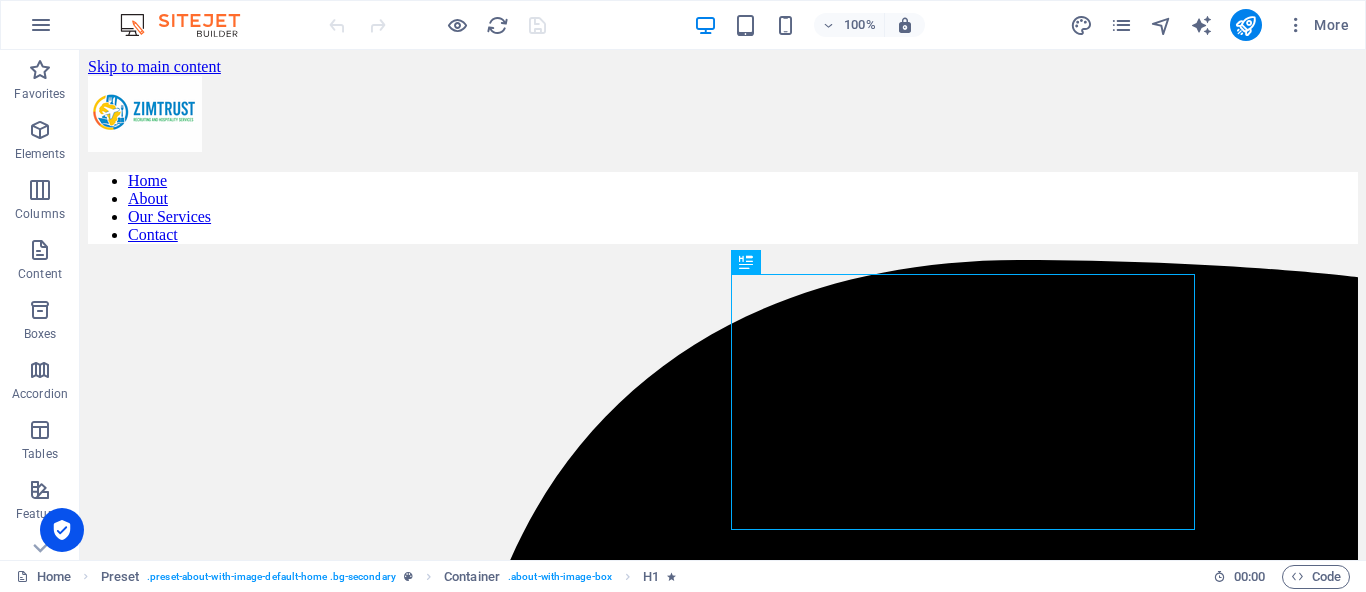 scroll, scrollTop: 0, scrollLeft: 0, axis: both 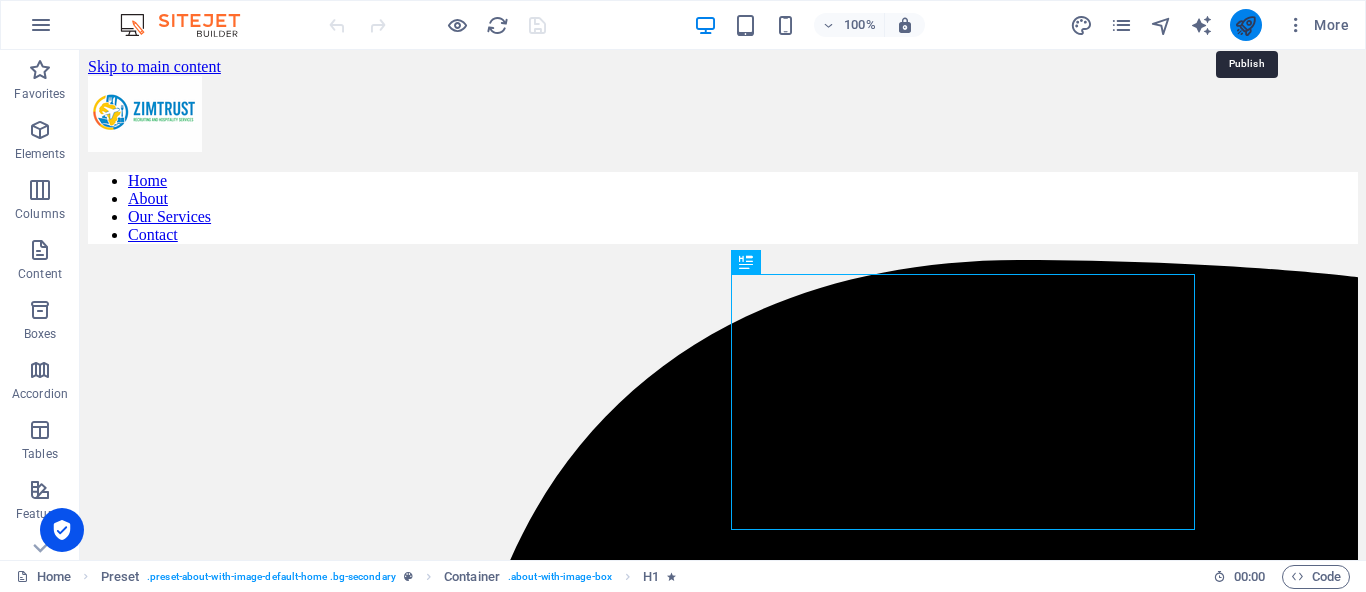 click at bounding box center [1245, 25] 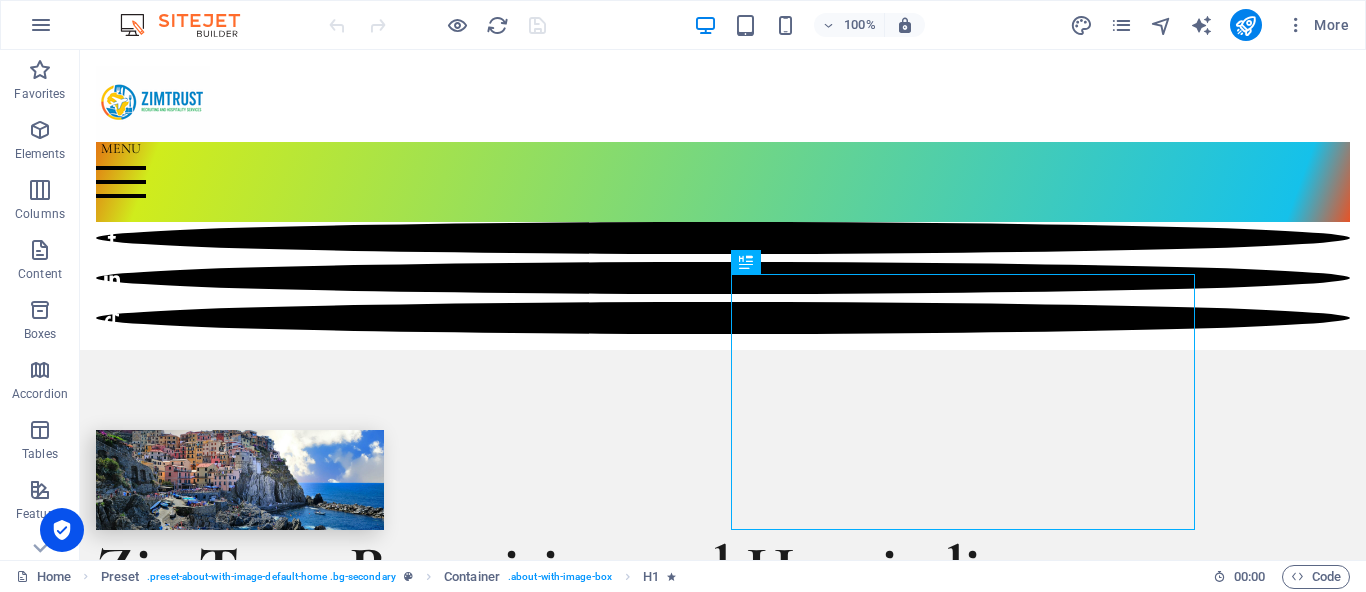 scroll, scrollTop: 0, scrollLeft: 0, axis: both 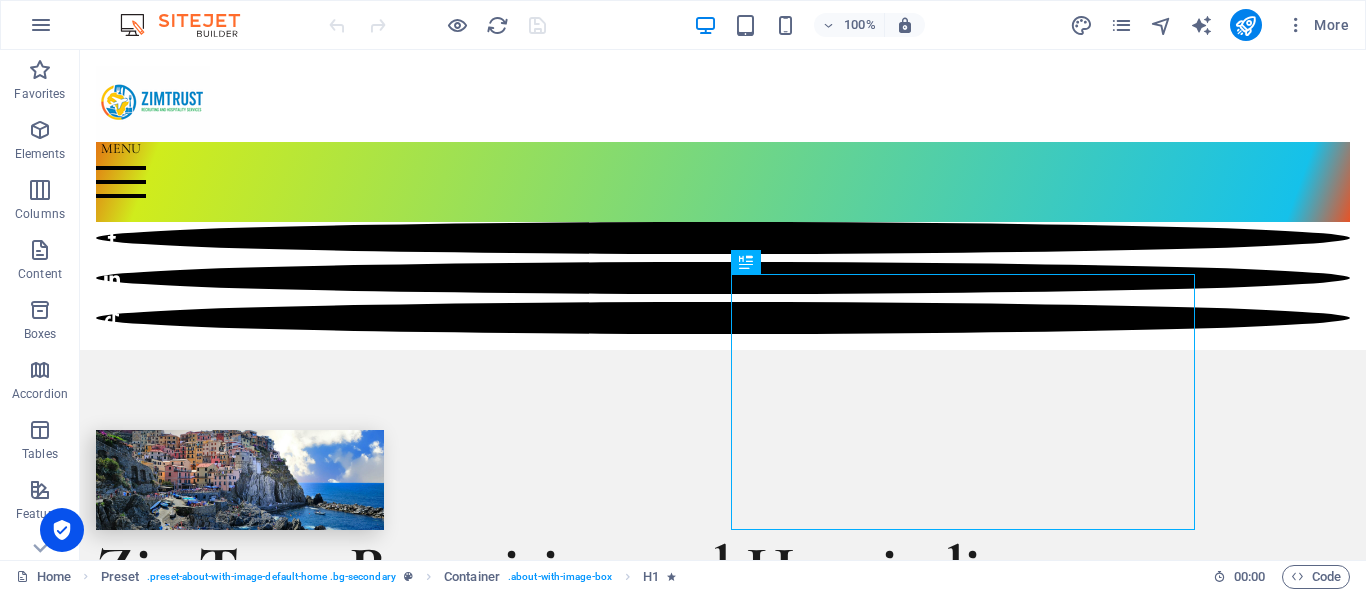 click on "More" at bounding box center [1213, 25] 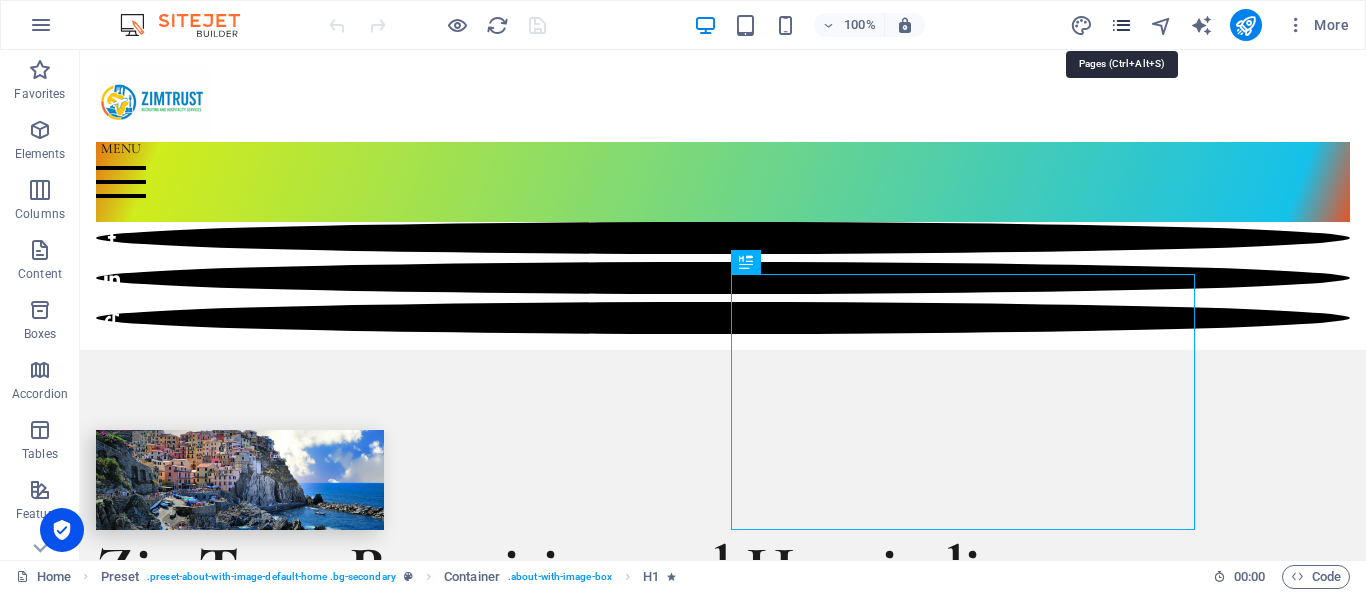 click at bounding box center (1121, 25) 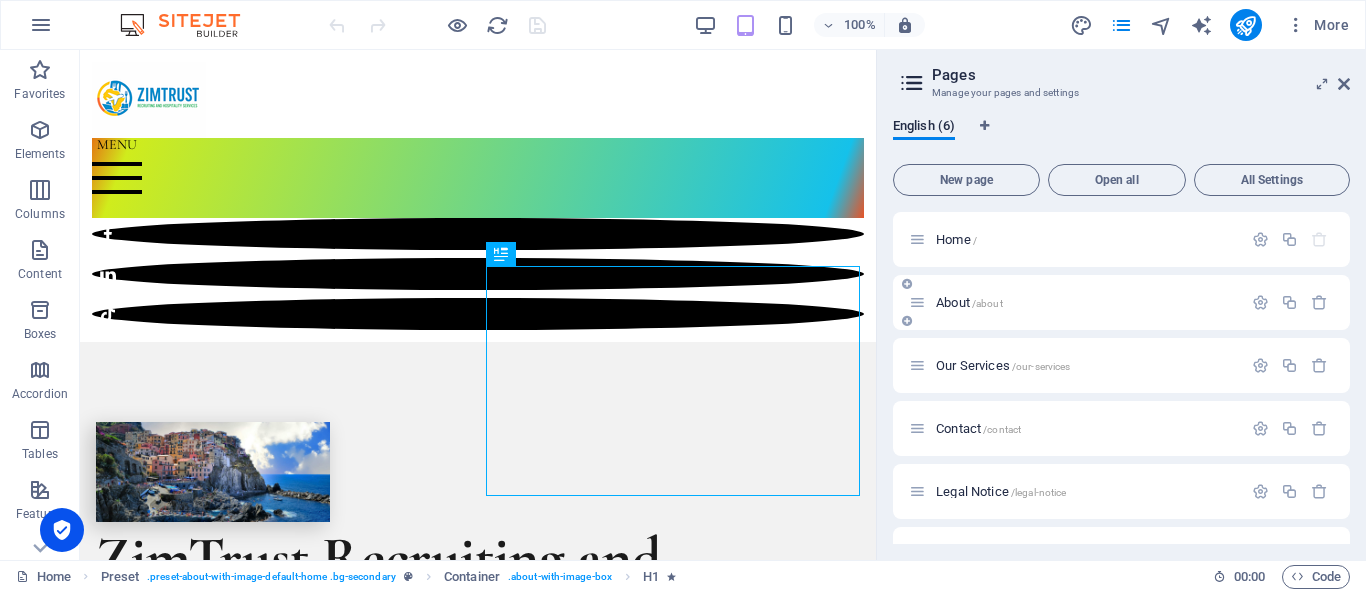 click on "About /about" at bounding box center (969, 302) 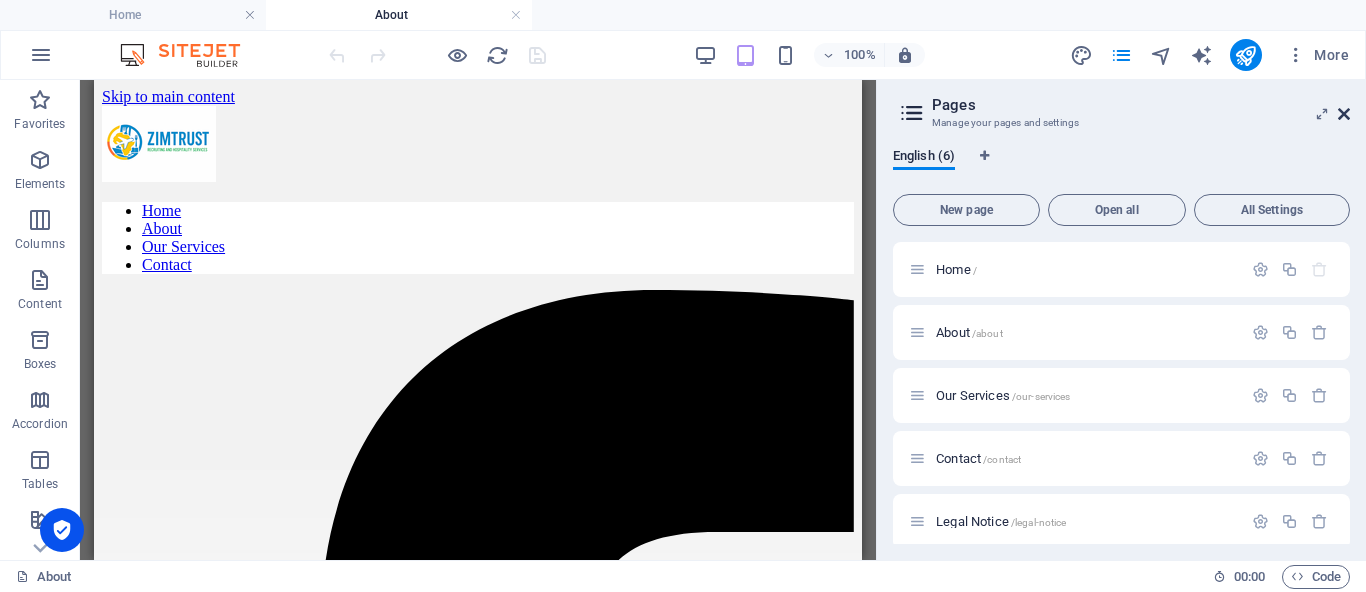 scroll, scrollTop: 0, scrollLeft: 0, axis: both 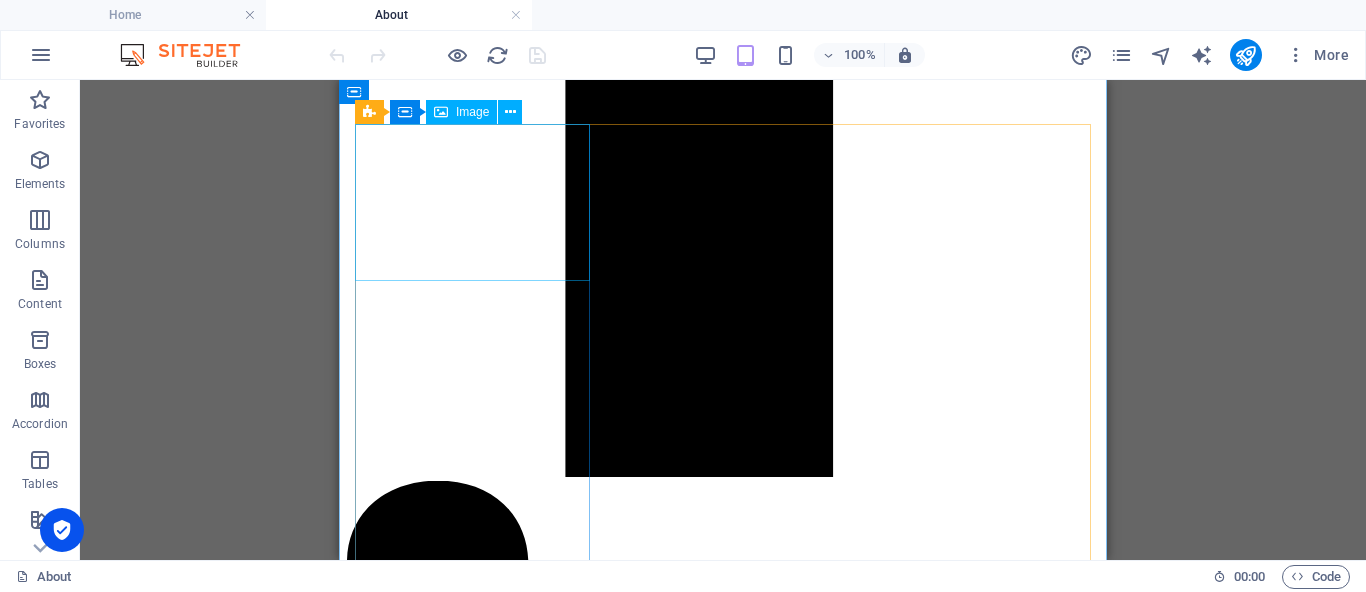 click at bounding box center [723, 3754] 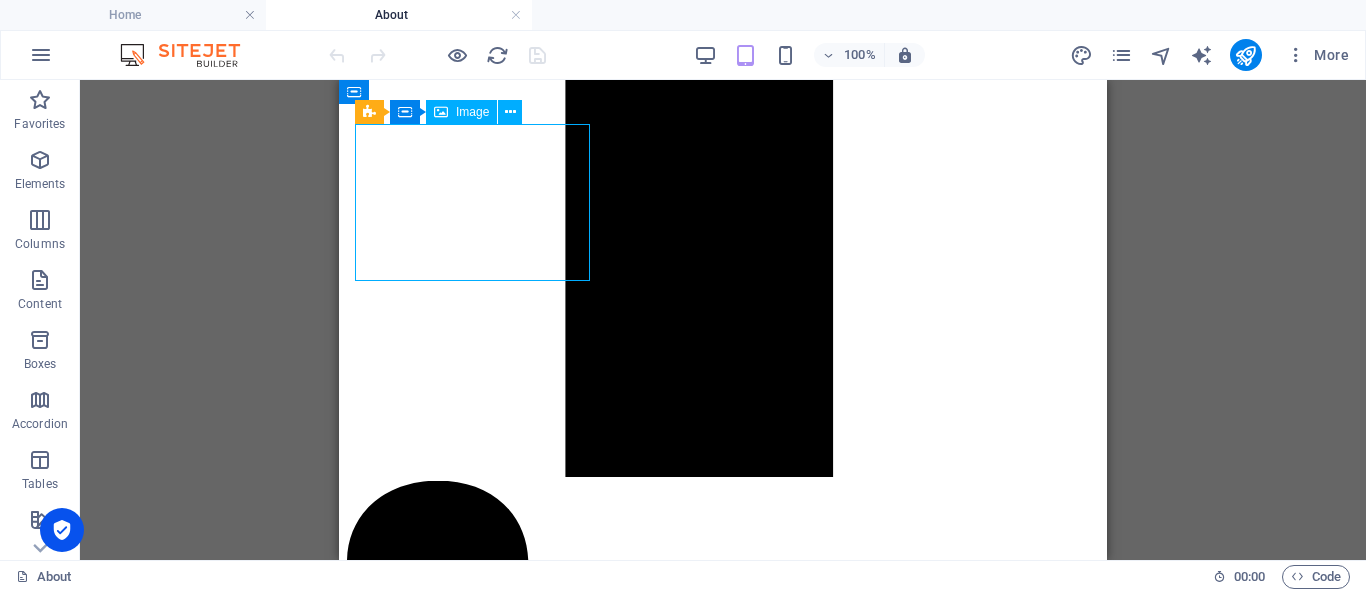 click at bounding box center (723, 3754) 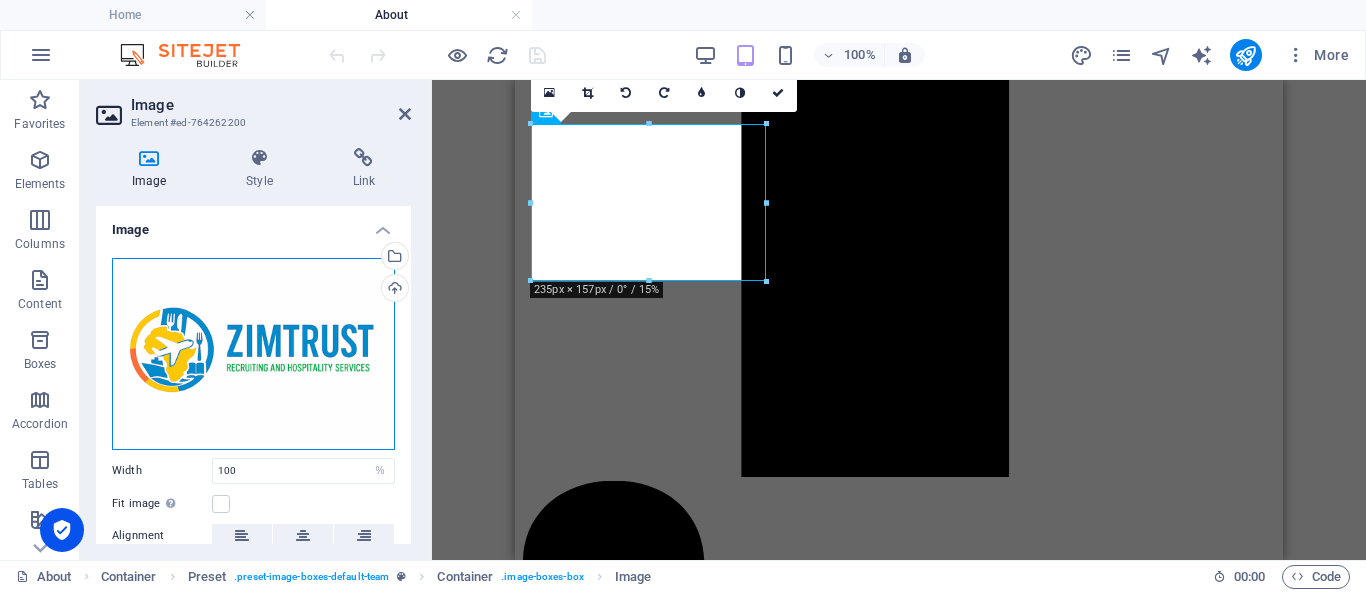 click on "Drag files here, click to choose files or select files from Files or our free stock photos & videos" at bounding box center [253, 354] 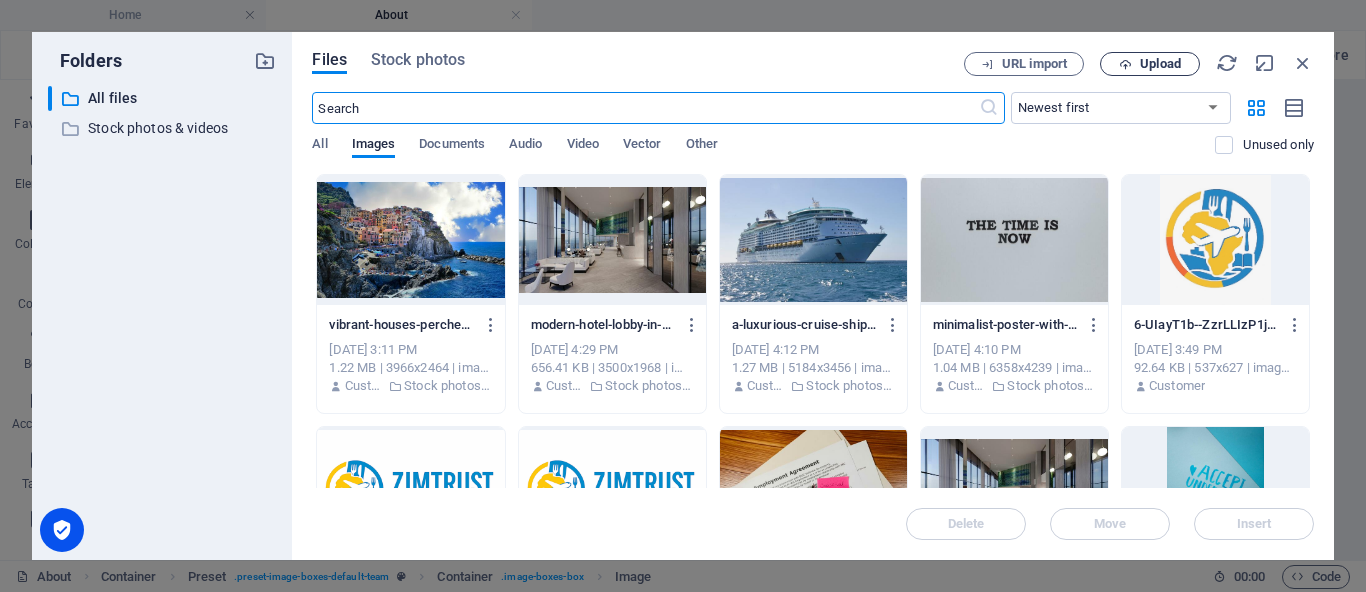 click on "Upload" at bounding box center (1150, 64) 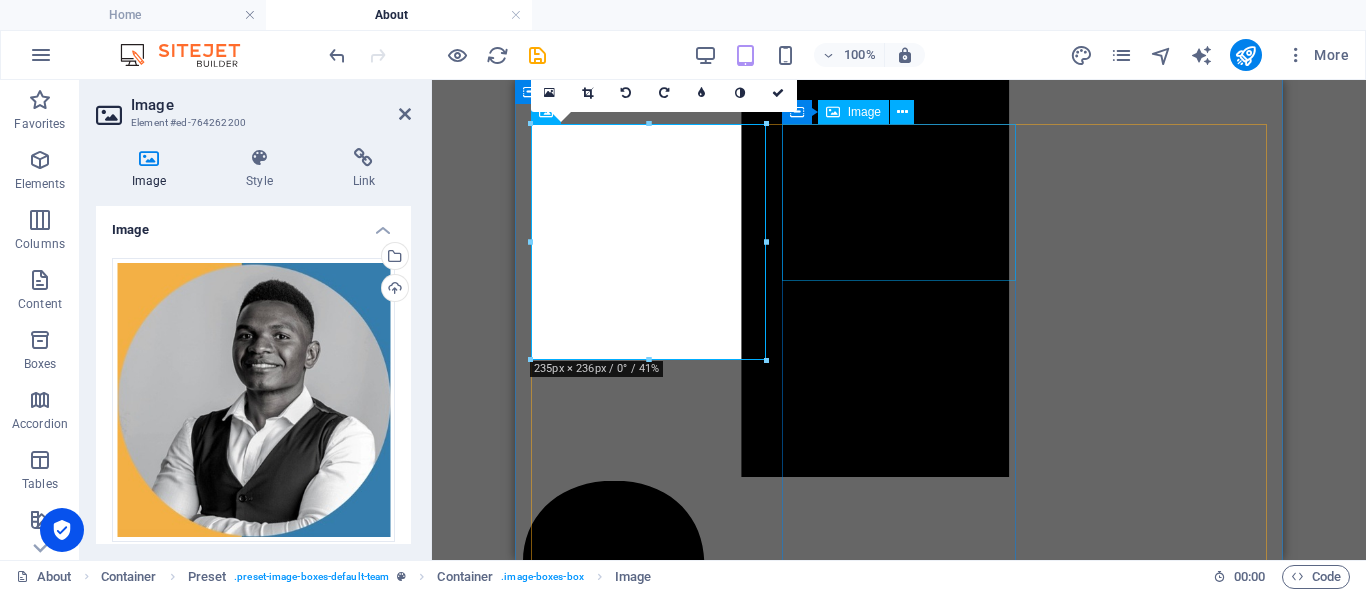 click at bounding box center [899, 4701] 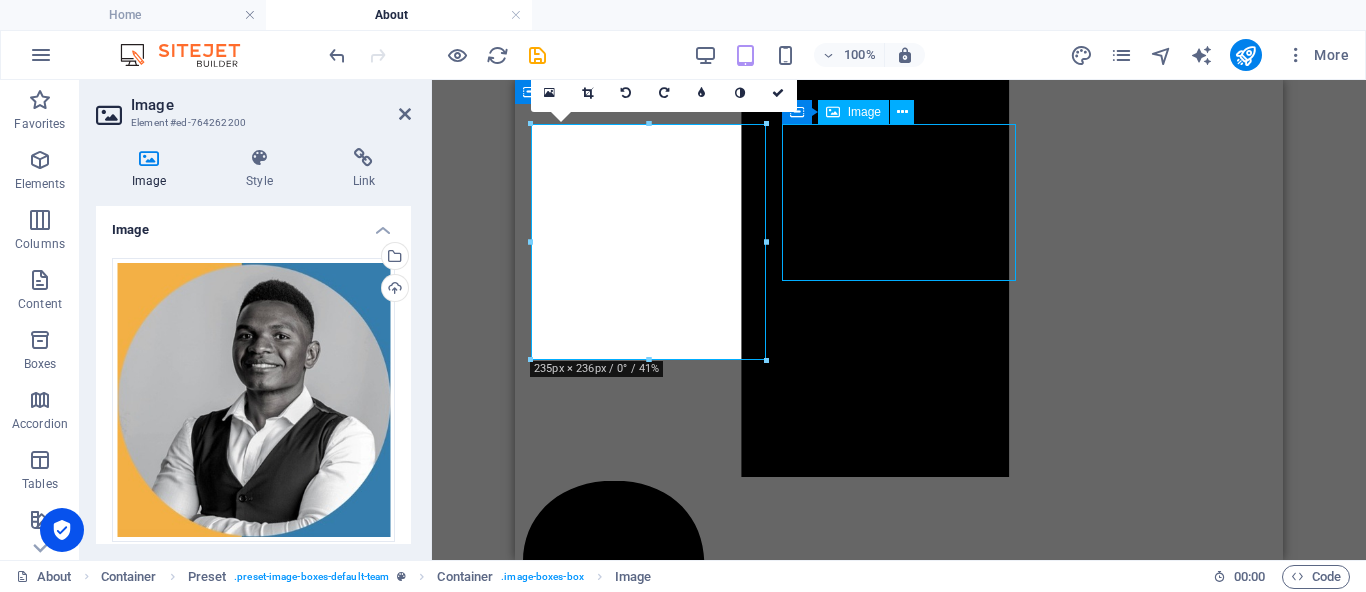 click at bounding box center (899, 4701) 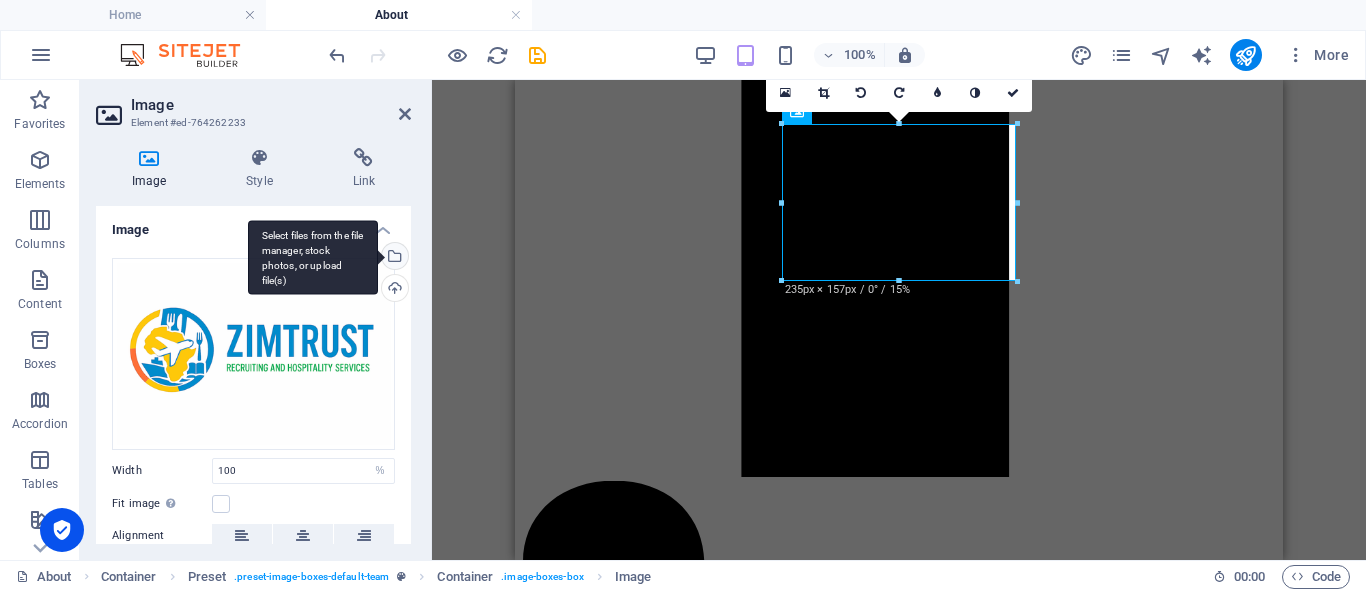 click on "Select files from the file manager, stock photos, or upload file(s)" at bounding box center (393, 258) 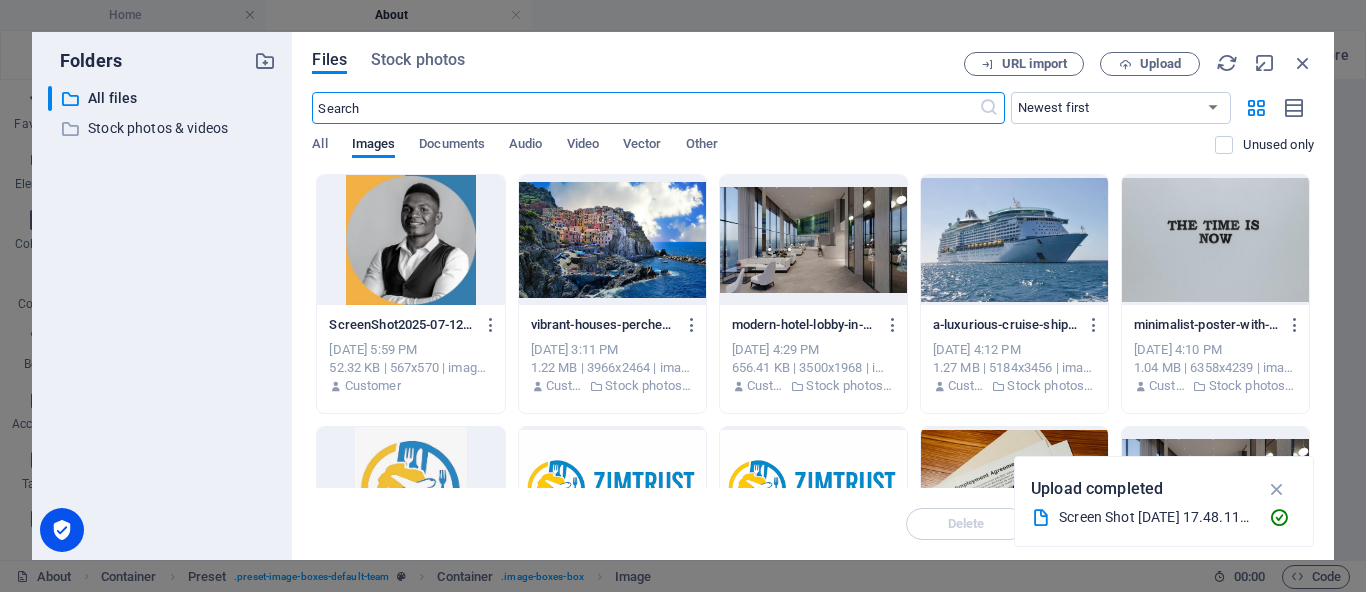 scroll, scrollTop: 1856, scrollLeft: 0, axis: vertical 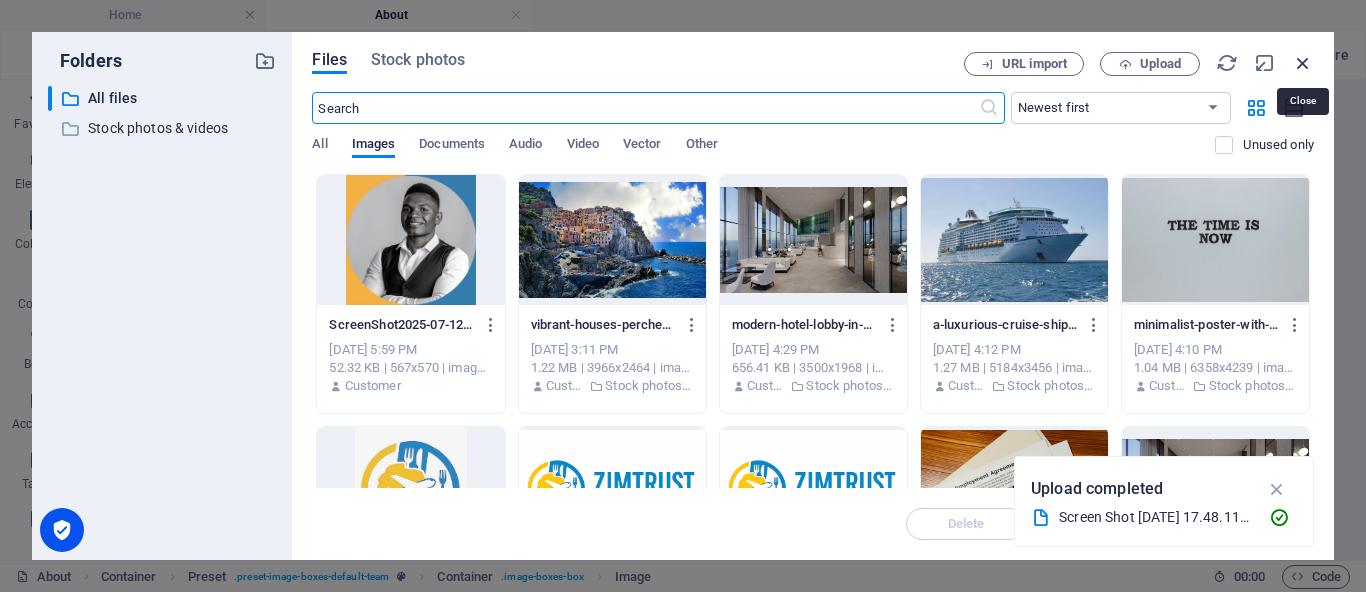 click at bounding box center [1303, 63] 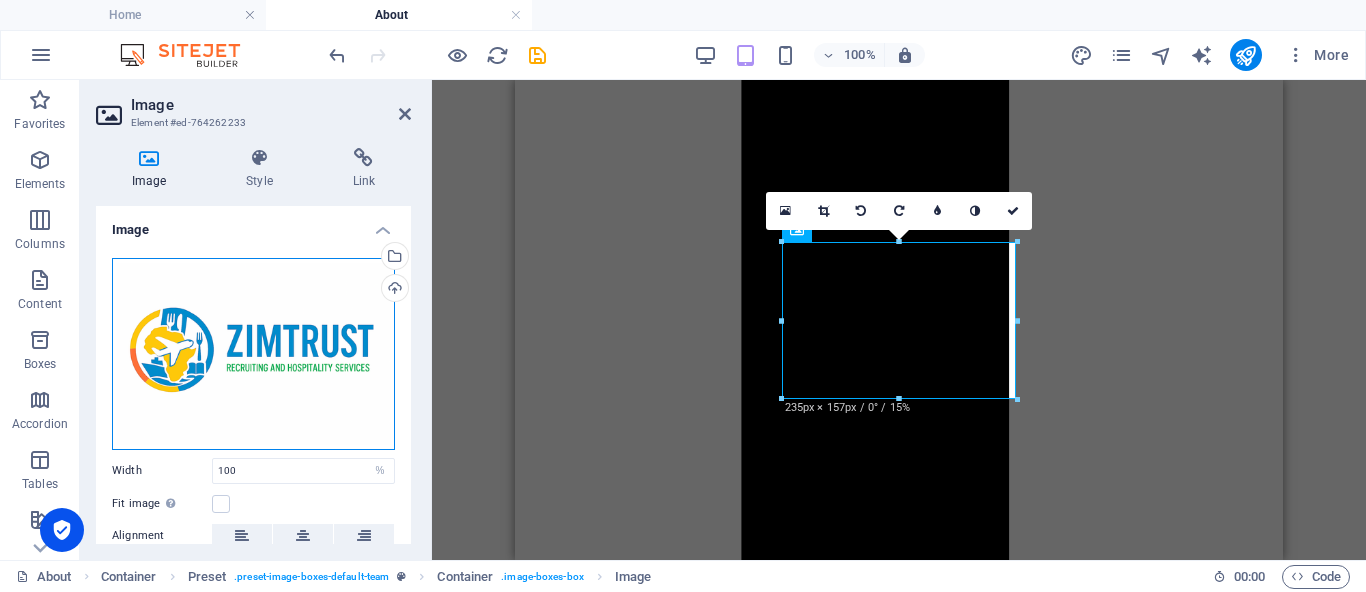 click on "Drag files here, click to choose files or select files from Files or our free stock photos & videos" at bounding box center [253, 354] 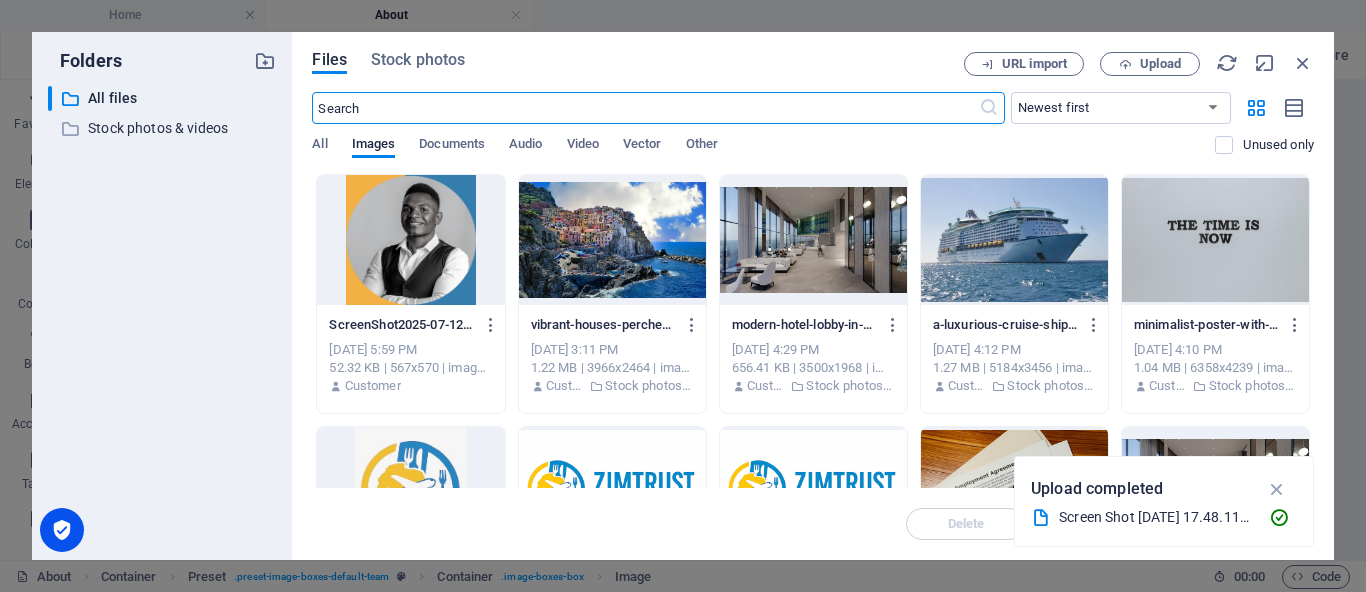 scroll, scrollTop: 1856, scrollLeft: 0, axis: vertical 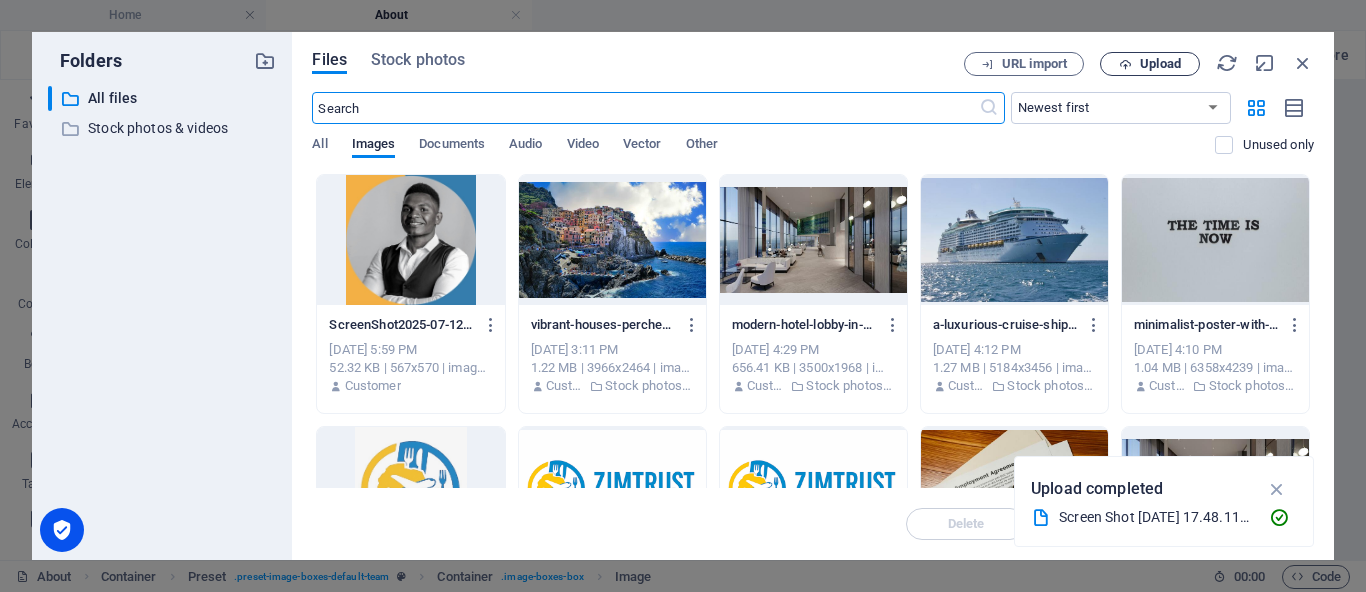 click on "Upload" at bounding box center (1160, 64) 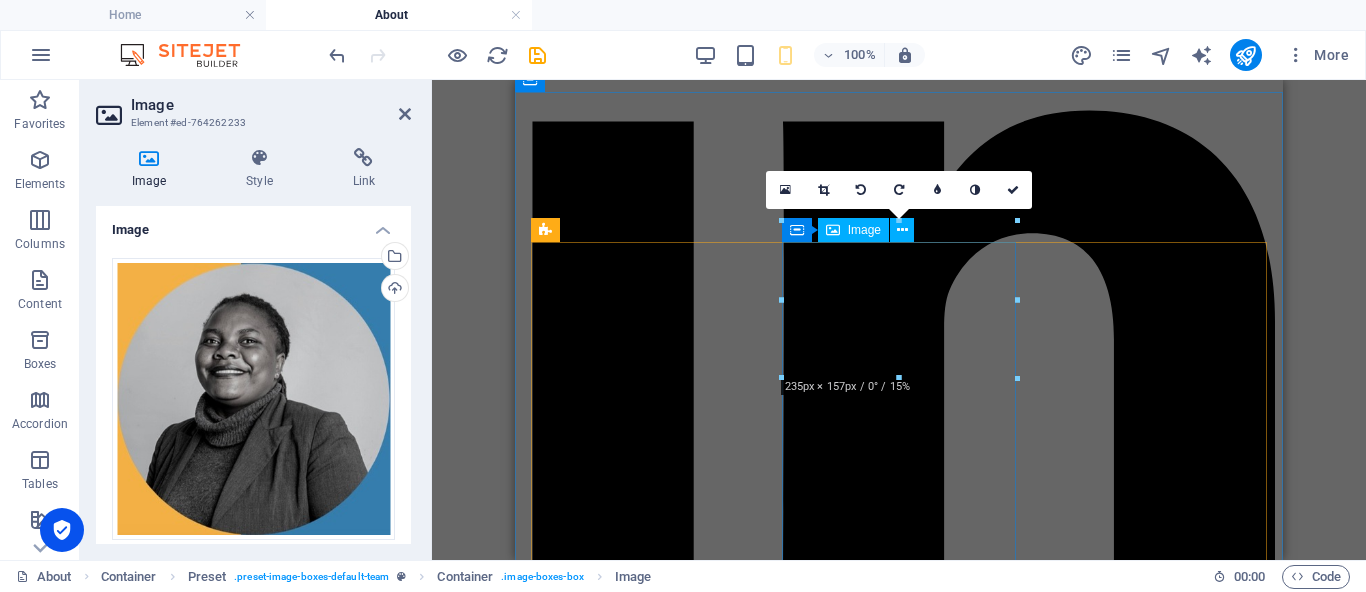 scroll, scrollTop: 1153, scrollLeft: 0, axis: vertical 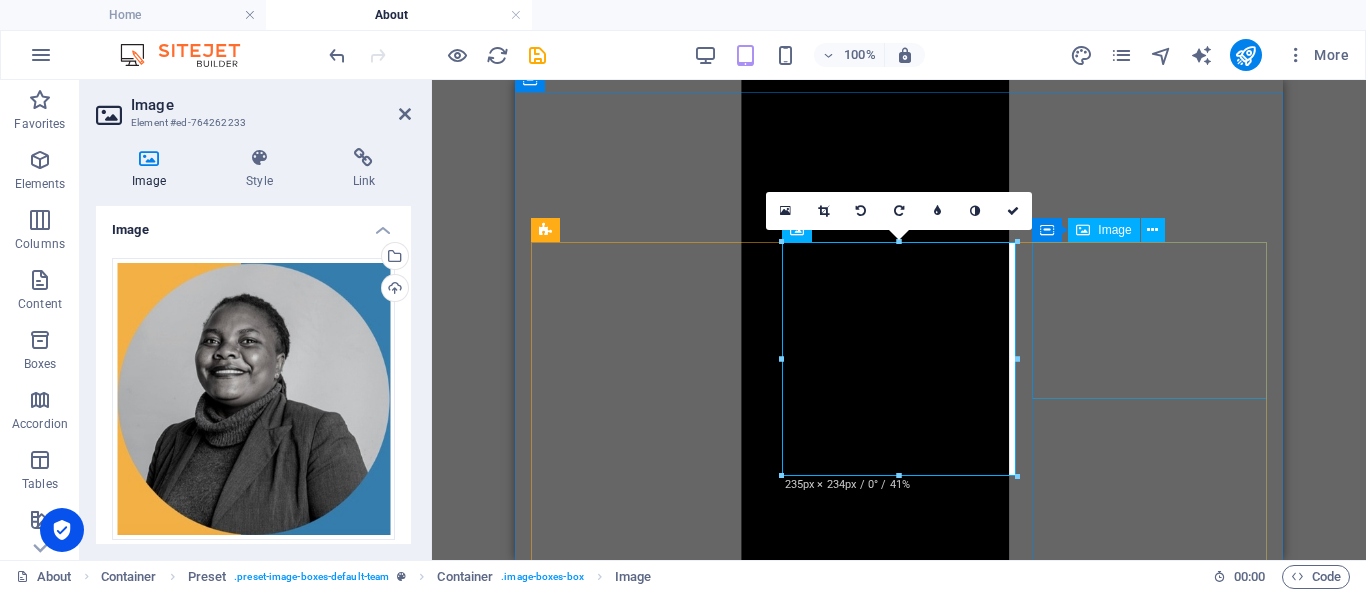click at bounding box center (899, 5797) 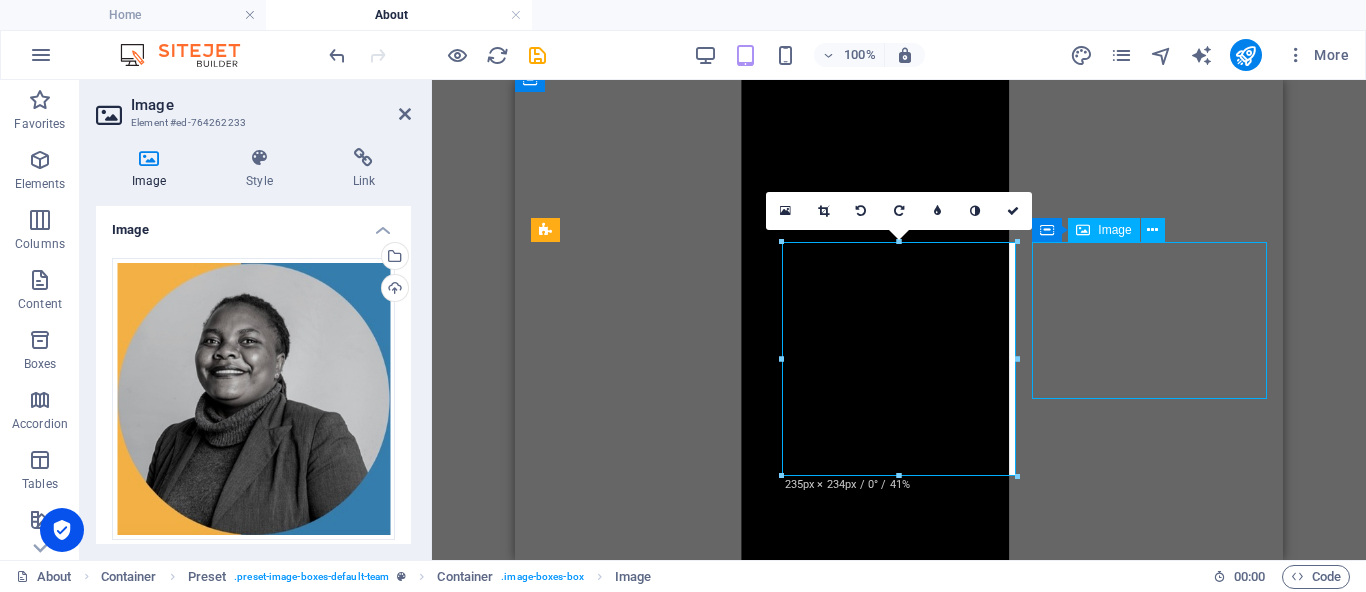 click at bounding box center [899, 5797] 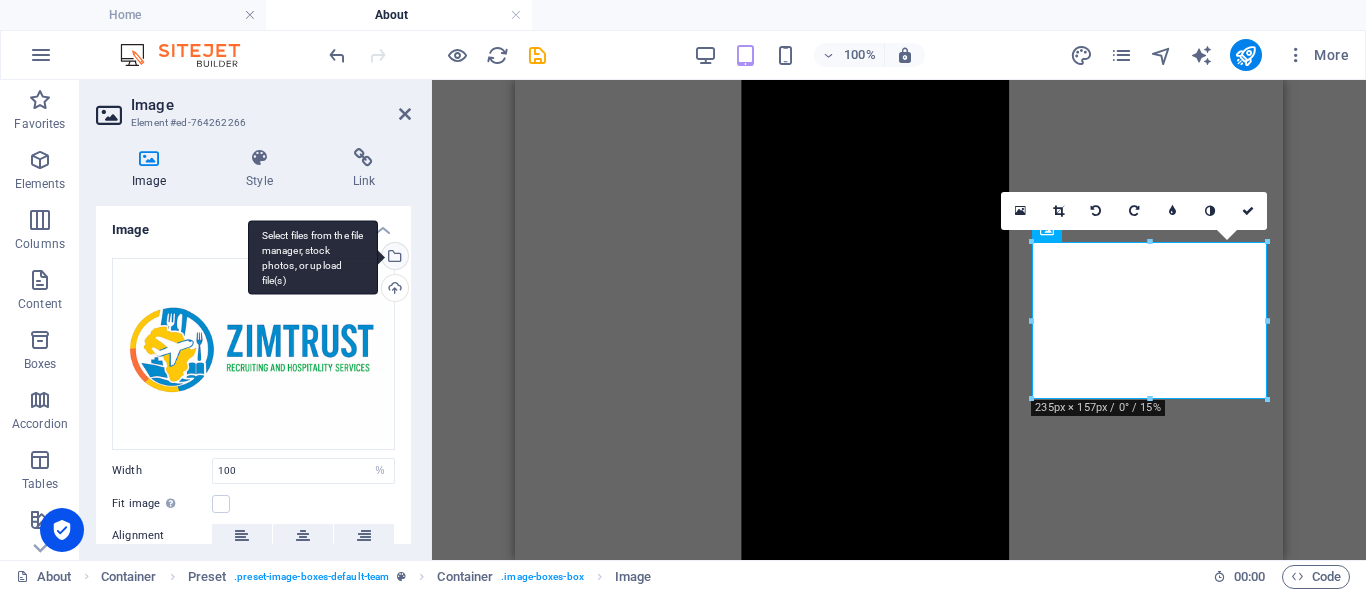 click on "Select files from the file manager, stock photos, or upload file(s)" at bounding box center [393, 258] 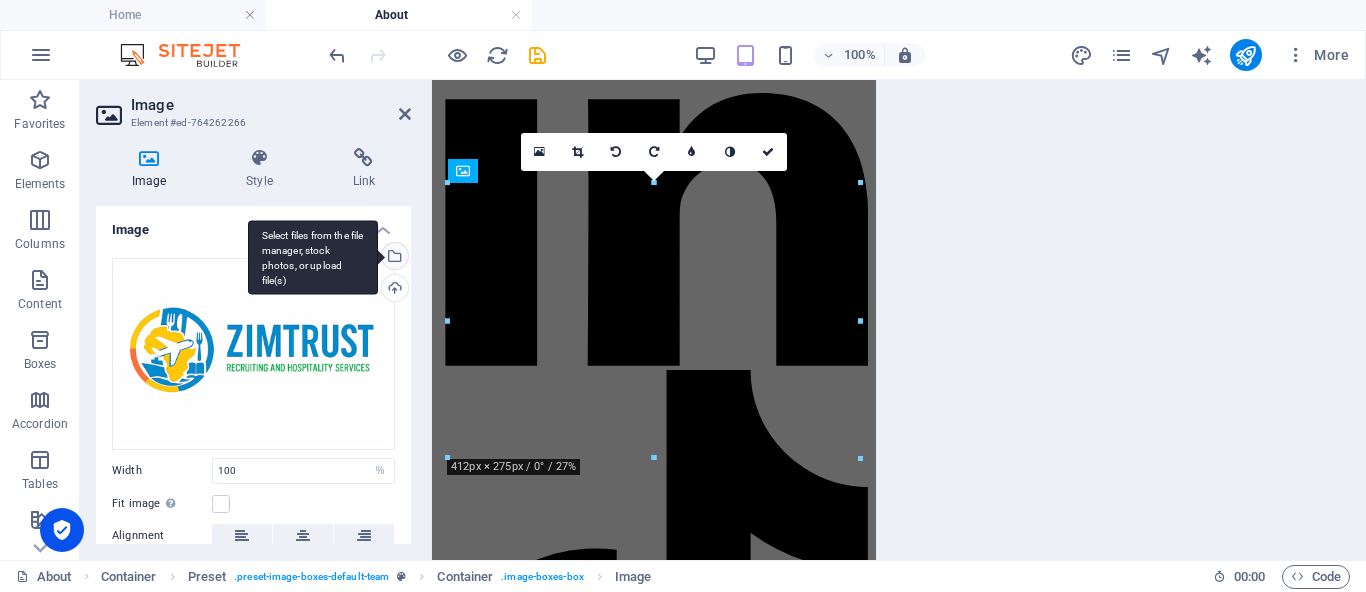 scroll, scrollTop: 2538, scrollLeft: 0, axis: vertical 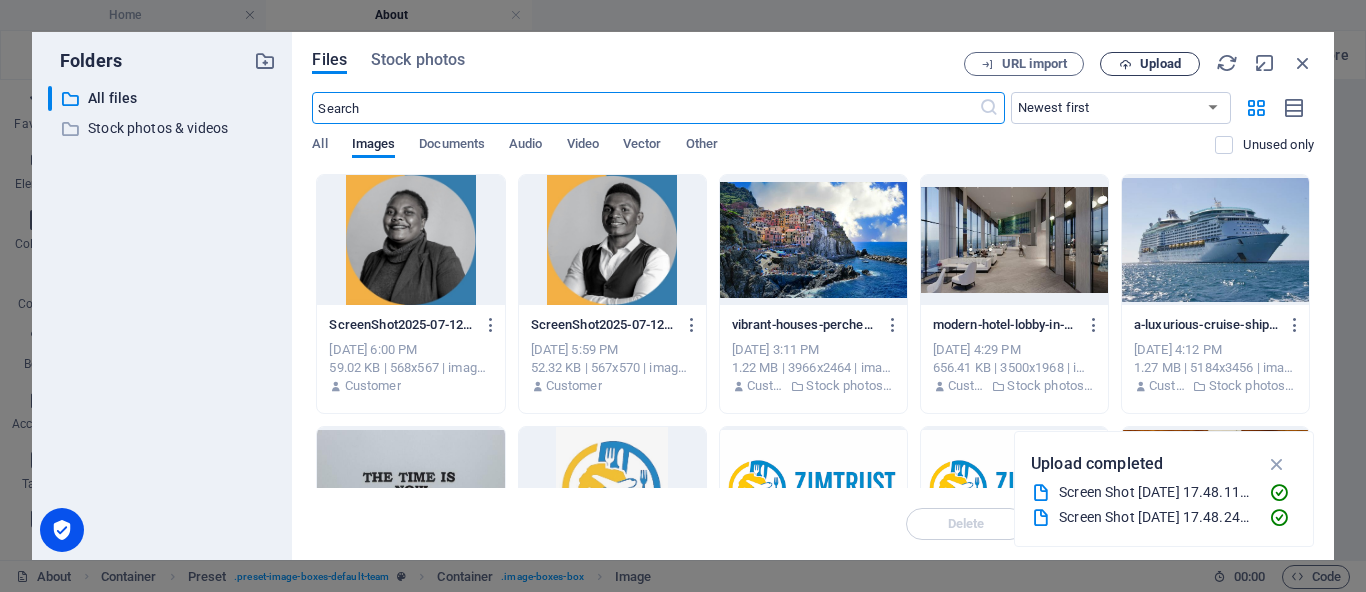 click on "Upload" at bounding box center [1160, 64] 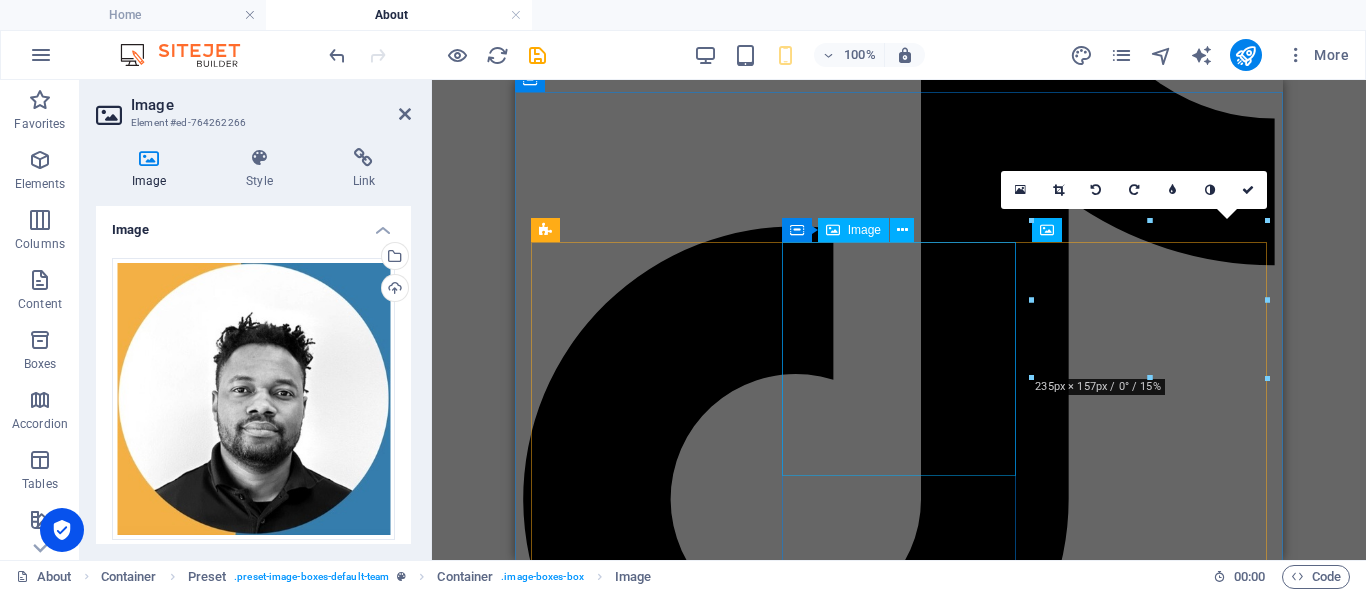 scroll, scrollTop: 1153, scrollLeft: 0, axis: vertical 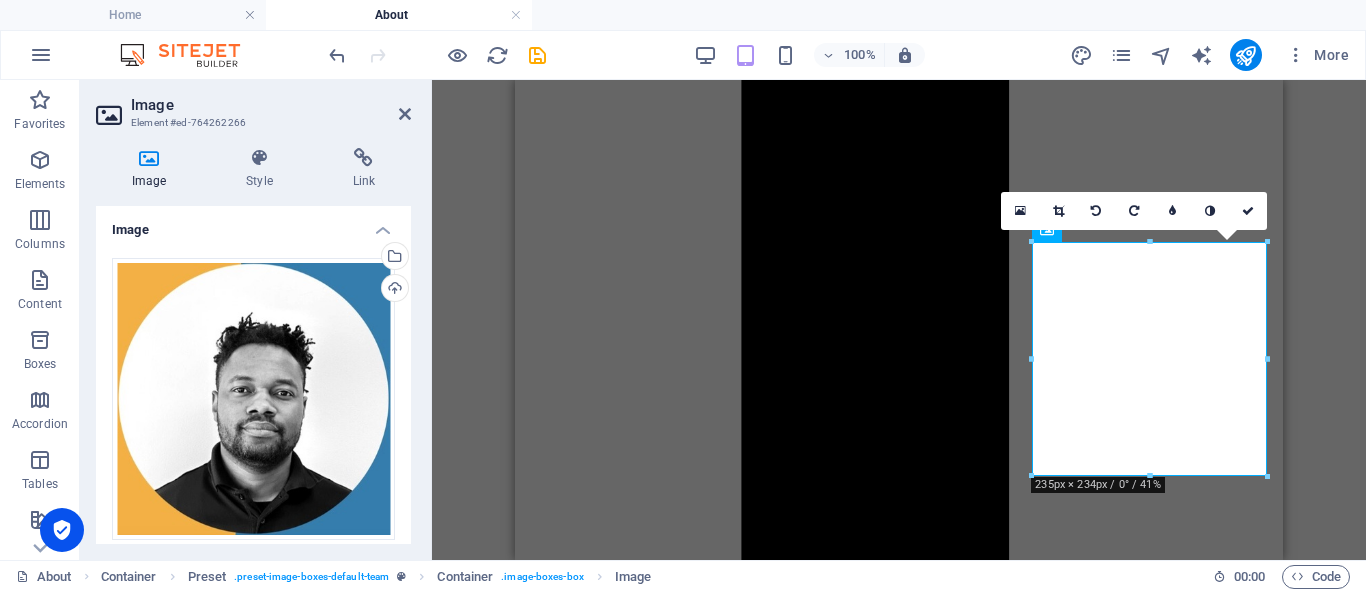 click on "H1   Container   Reference   Container   Facebook   Container   Text   Container   H2   Spacer   Container   Image   Preset   Container   H3   H4   Spacer   Text   Container   Spacer   H3   Container   Preset   Container   Image   Container   Image   H3   Text 180 170 160 150 140 130 120 110 100 90 80 70 60 50 40 30 20 10 0 -10 -20 -30 -40 -50 -60 -70 -80 -90 -100 -110 -120 -130 -140 -150 -160 -170 235px × 234px / 0° / 41% 16:10 16:9 4:3 1:1 1:2 0" at bounding box center (899, 320) 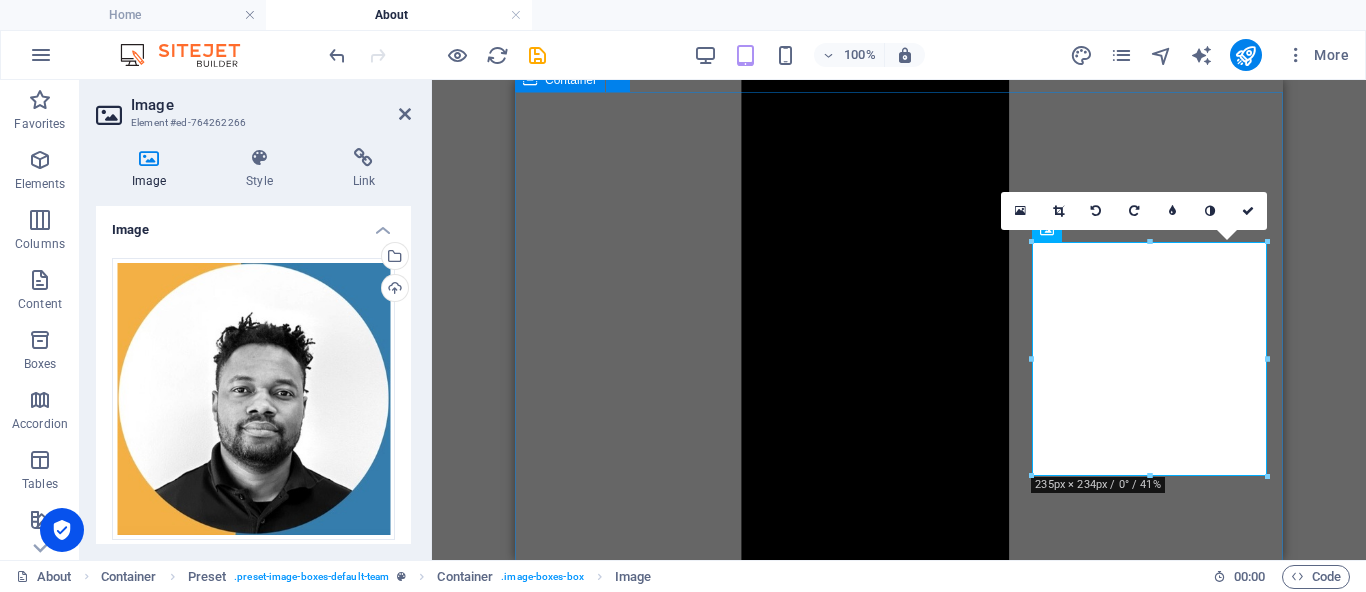 click on "Our Team Trust Runesu Chief Executive Officer Trust Runesu is the CEO of ZimTrust Recruitment and Hospitality Services. He has more than 10 years in the Hospitality Services and has worked in Cruise ships for almost 6 years in different parts of the world. Shoorai Runesu Chief Executive Officer Shoorai Runesu is one of the CEO's of the company as well as as the overall administrator. She is a professional person who oversees operations across the organization’s office. Also responsible for welcoming visitors, coordinating meetings, appointments and directing various administrative projects. Innocent Chirombe Recruiting and Training Specialist" at bounding box center [899, 5021] 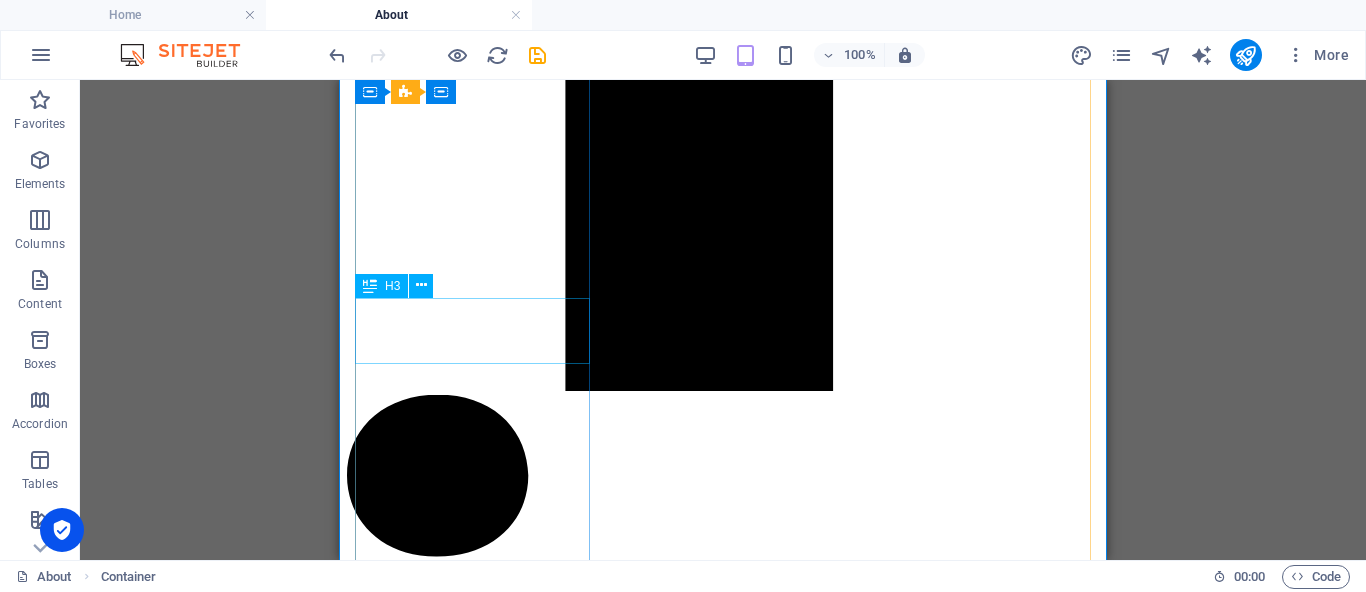scroll, scrollTop: 1312, scrollLeft: 0, axis: vertical 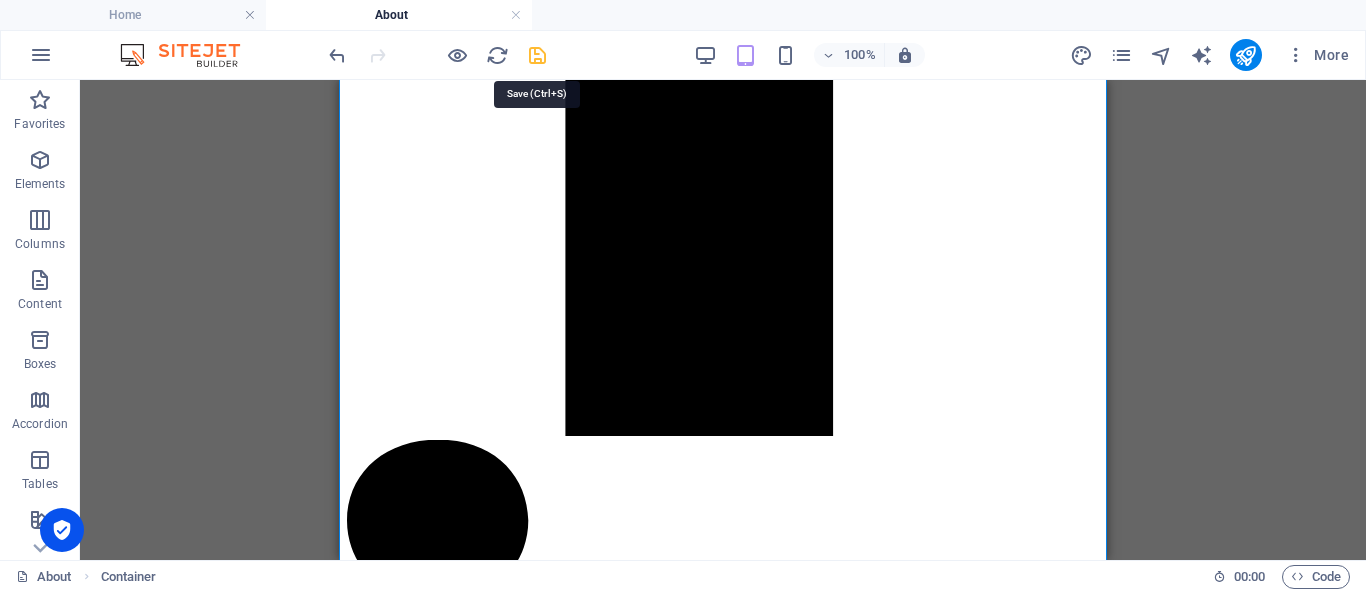 click at bounding box center (537, 55) 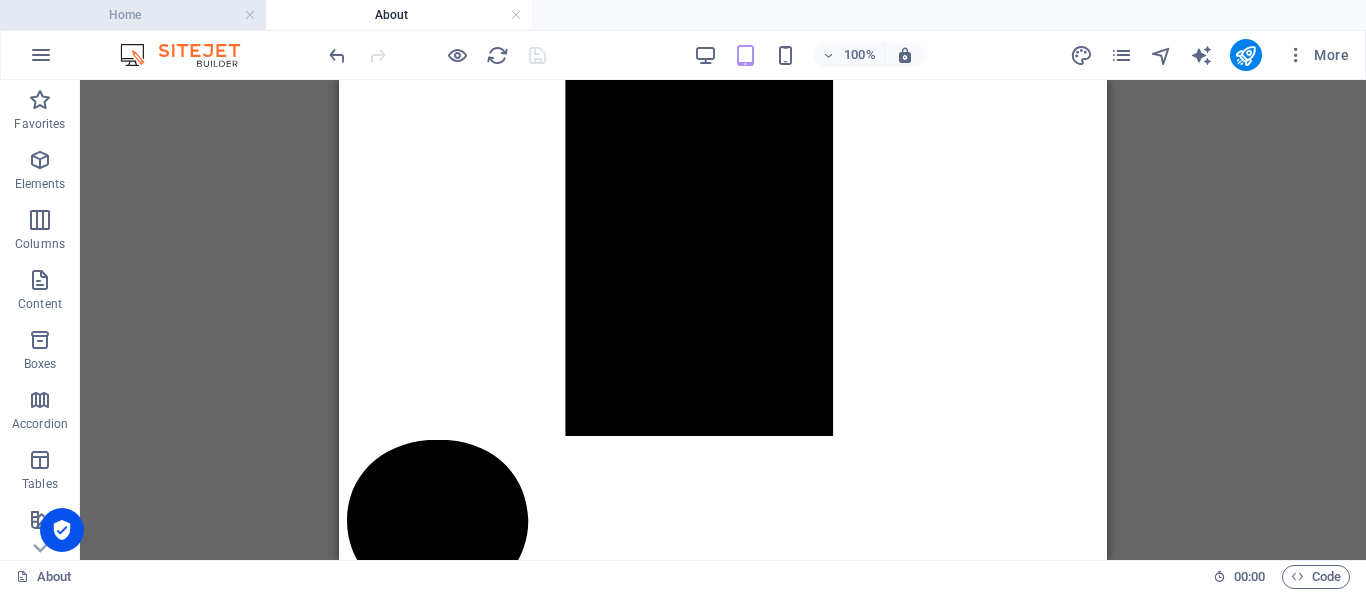 click on "Home" at bounding box center [133, 15] 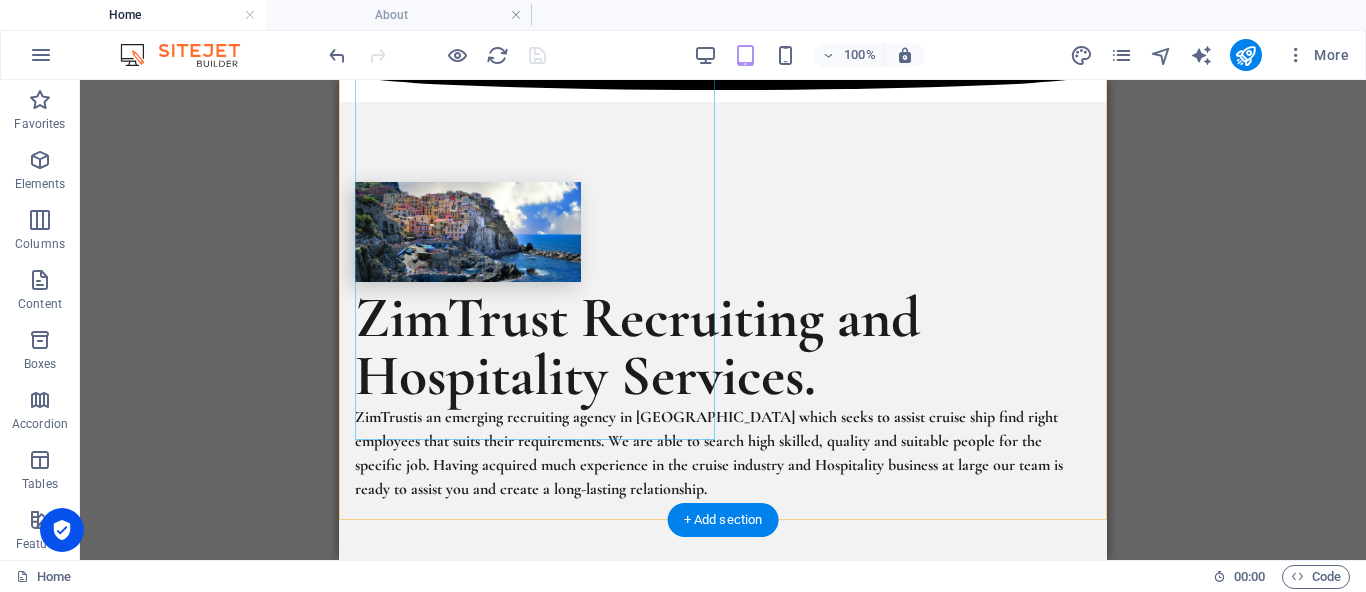 scroll, scrollTop: 278, scrollLeft: 0, axis: vertical 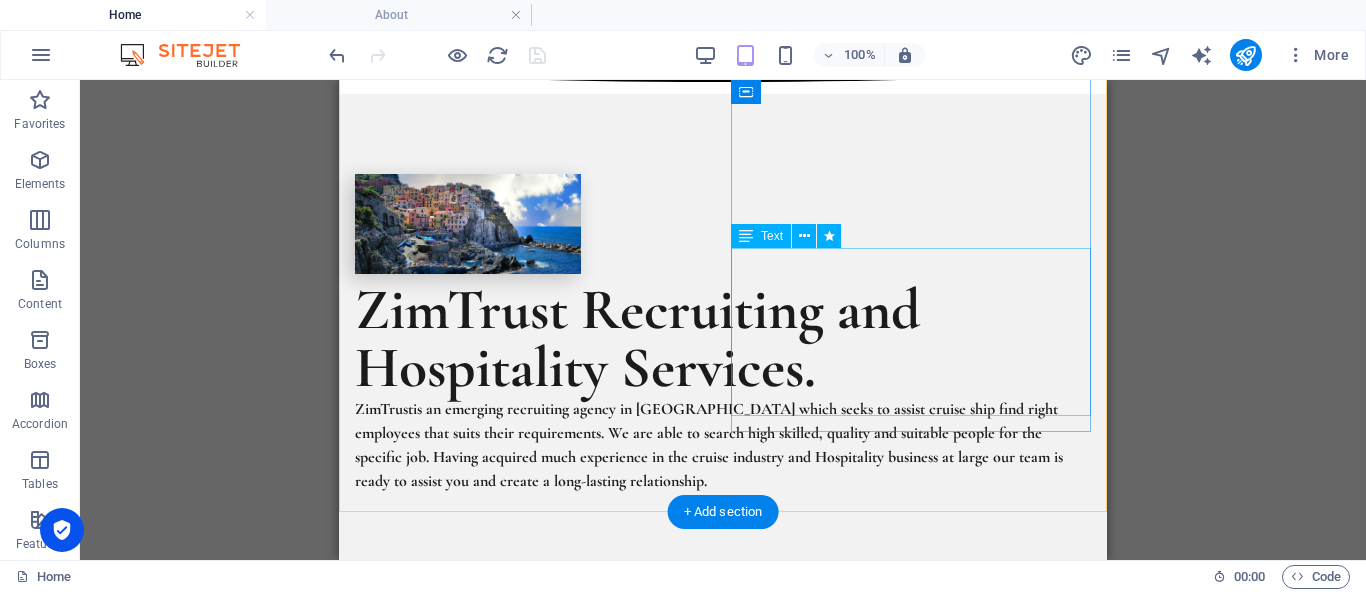 click on "ZimTrust  is an emerging recruiting agency in Zimbabwe which seeks to assist cruise ship find right employees that suits their requirements. We are able to search high skilled, quality and suitable people for the specific job. Having acquired much experience in the cruise industry and Hospitality business at large our team is ready to assist you and create a long-lasting relationship." at bounding box center [723, 445] 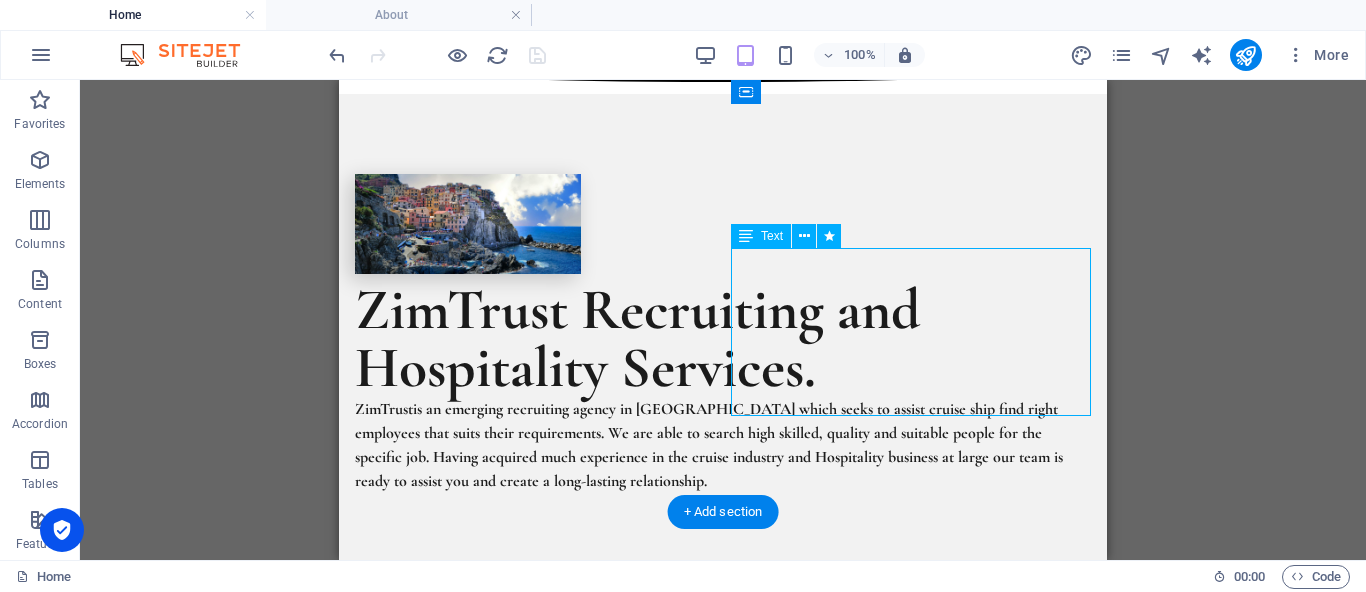 click on "ZimTrust  is an emerging recruiting agency in Zimbabwe which seeks to assist cruise ship find right employees that suits their requirements. We are able to search high skilled, quality and suitable people for the specific job. Having acquired much experience in the cruise industry and Hospitality business at large our team is ready to assist you and create a long-lasting relationship." at bounding box center [723, 445] 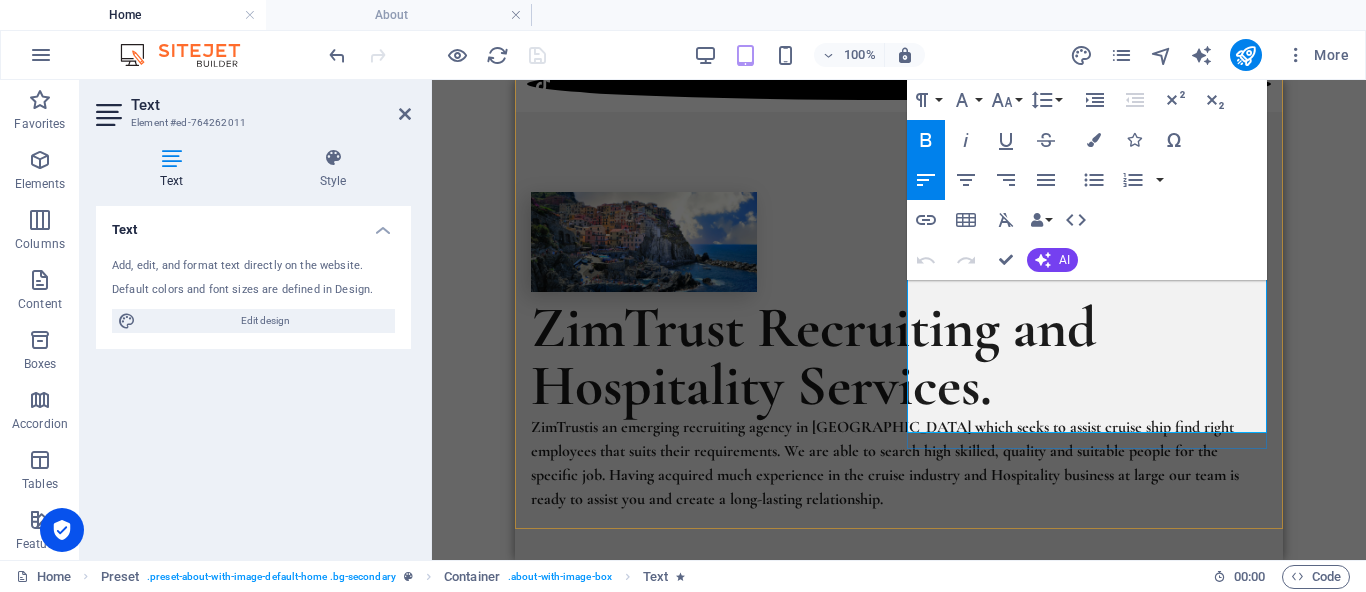scroll, scrollTop: 261, scrollLeft: 0, axis: vertical 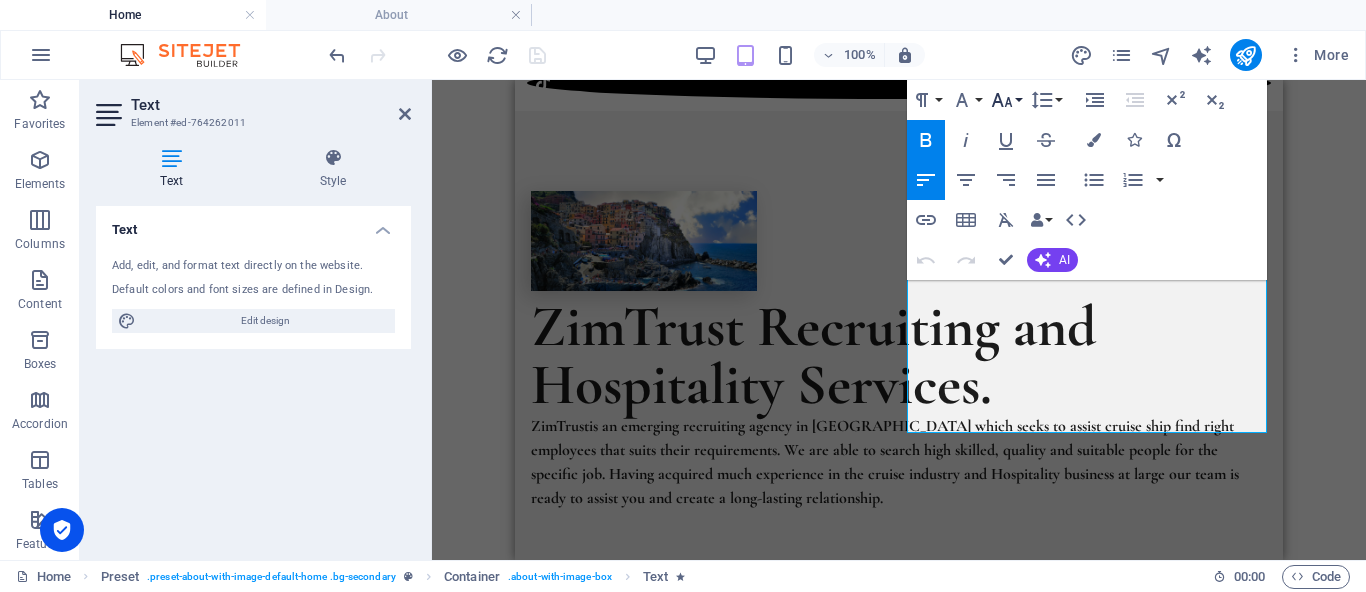 click 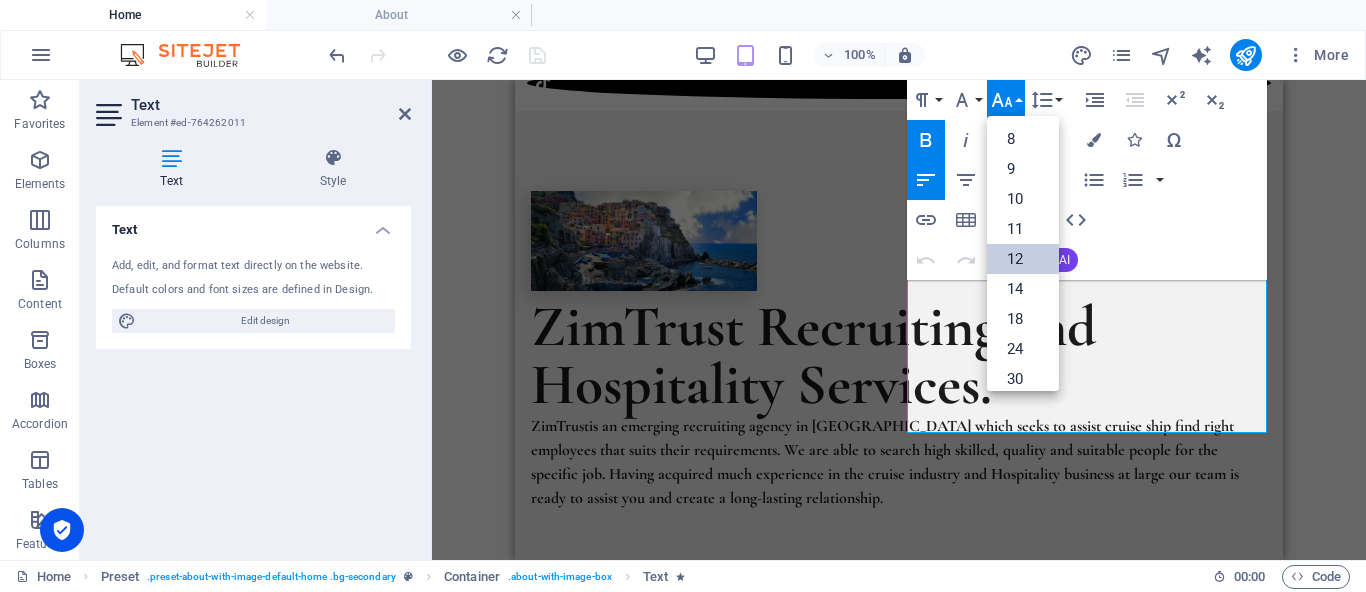 click on "12" at bounding box center (1023, 259) 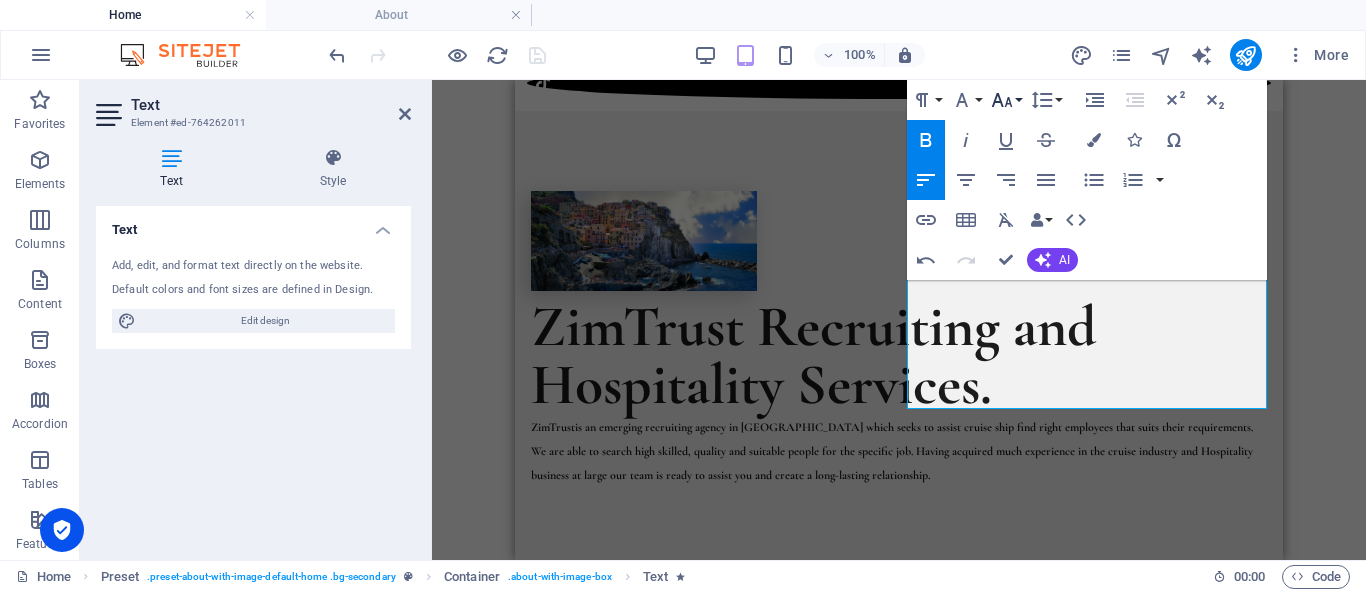 click 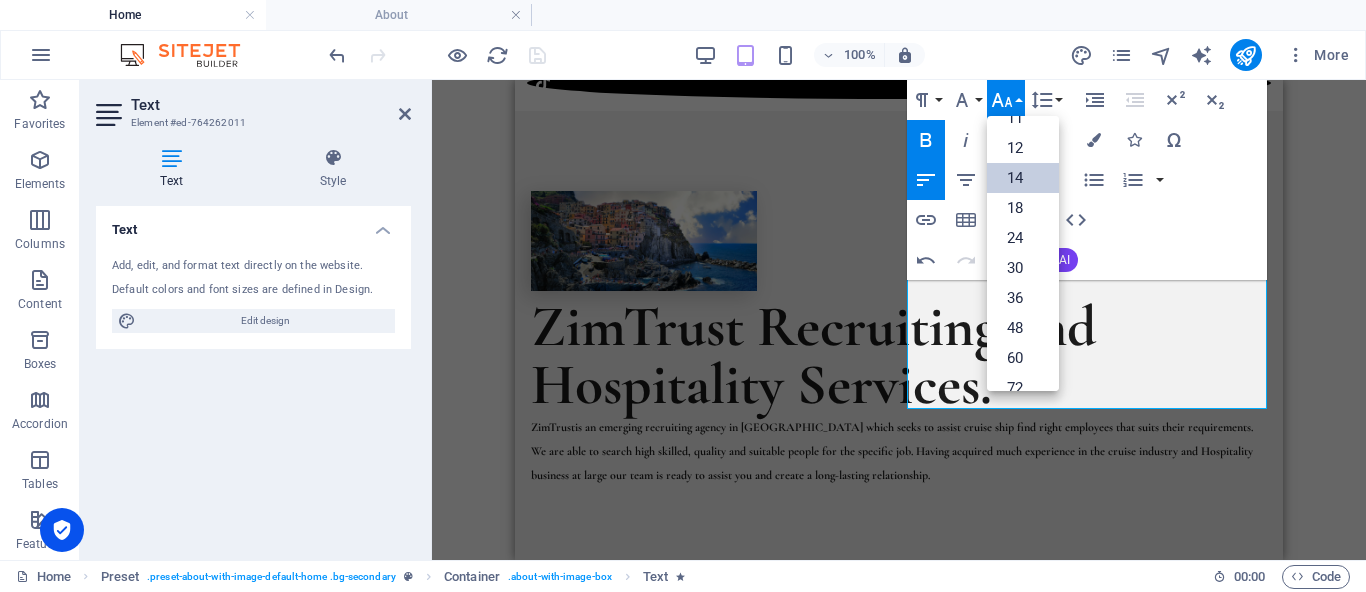 scroll, scrollTop: 123, scrollLeft: 0, axis: vertical 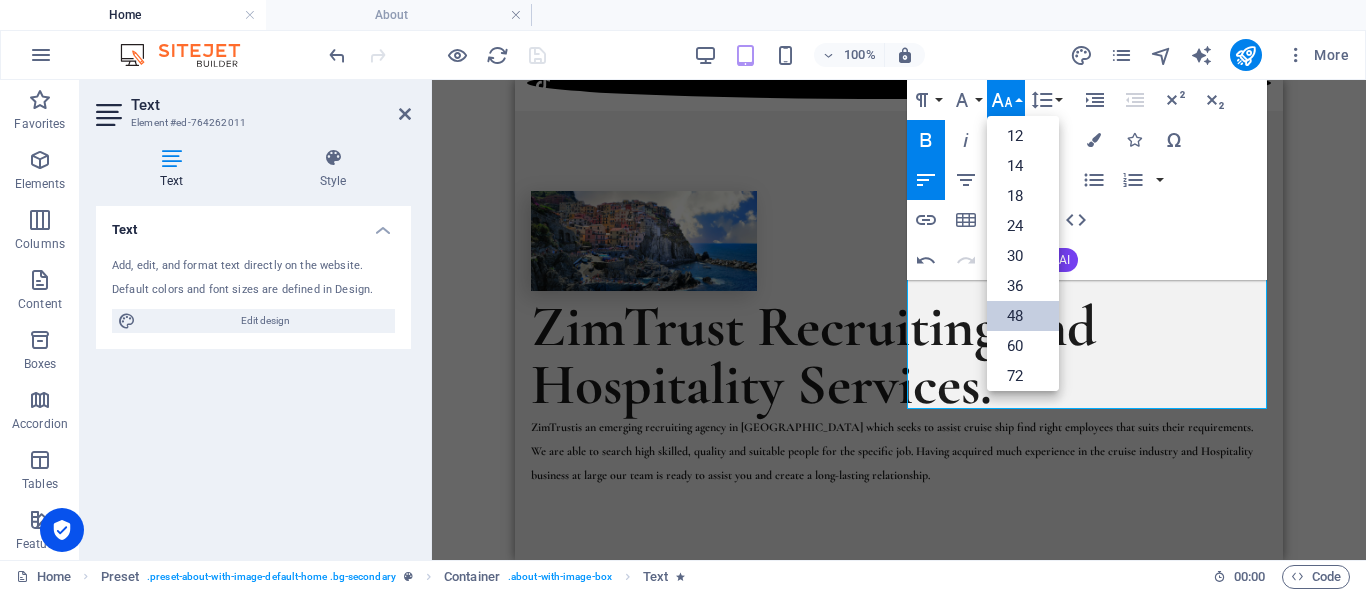 click on "48" at bounding box center (1023, 316) 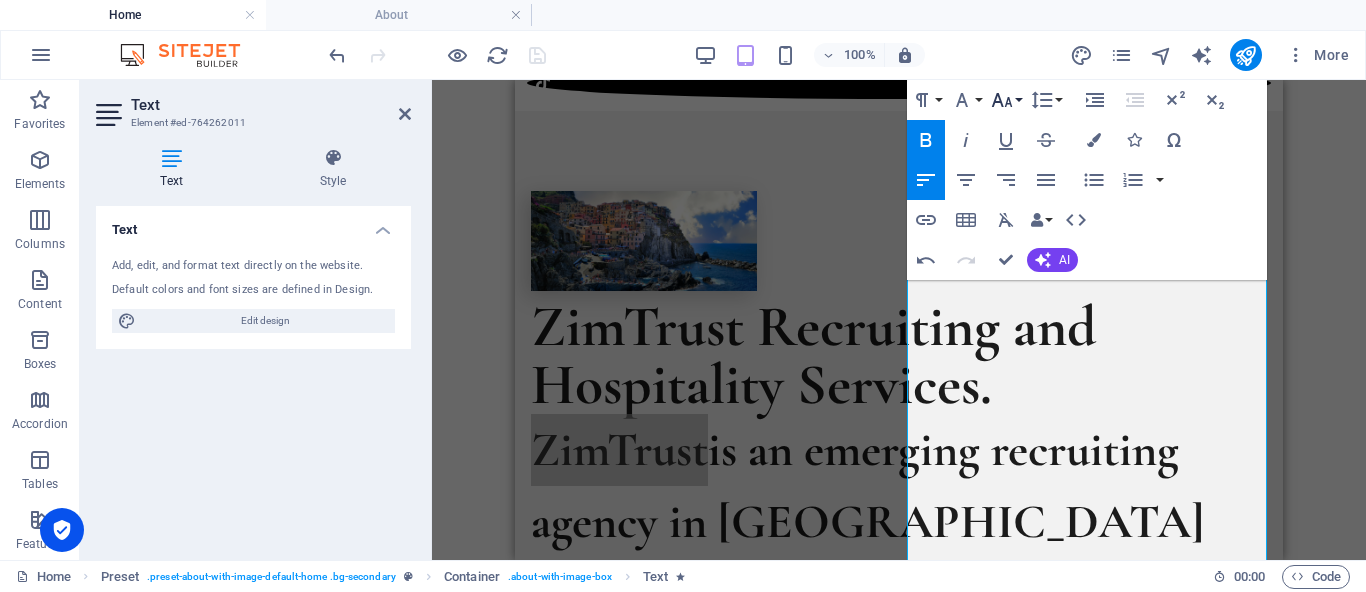 click on "Font Size" at bounding box center [1006, 100] 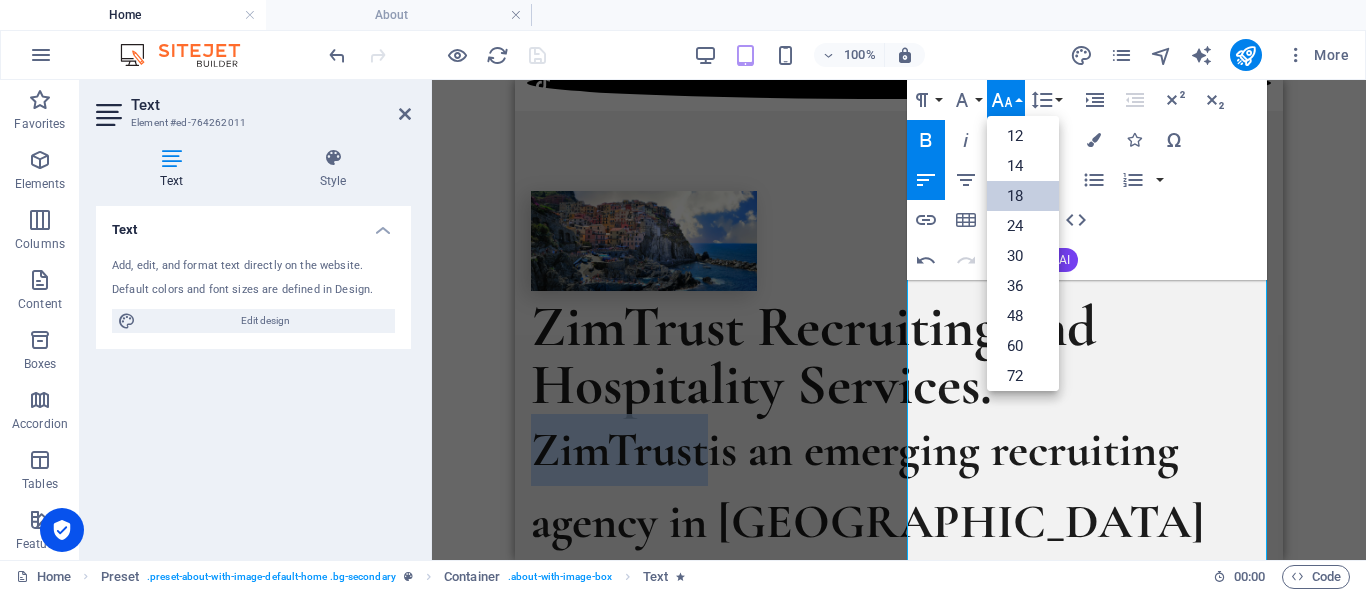 click on "18" at bounding box center [1023, 196] 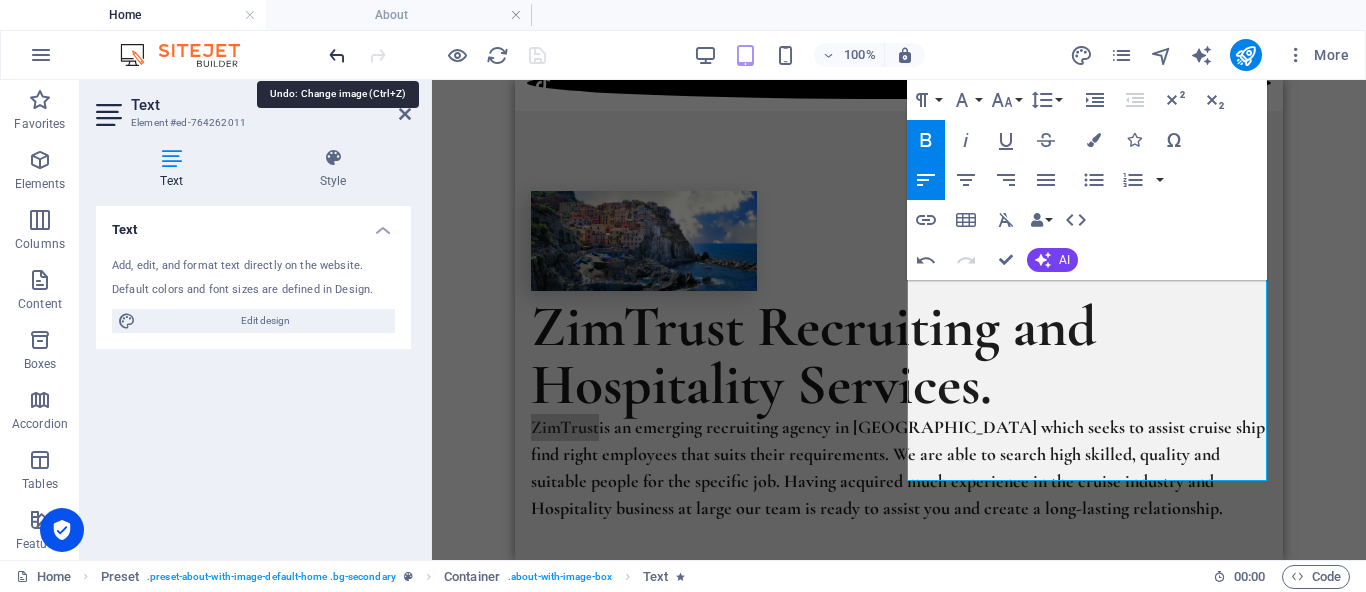 click at bounding box center (337, 55) 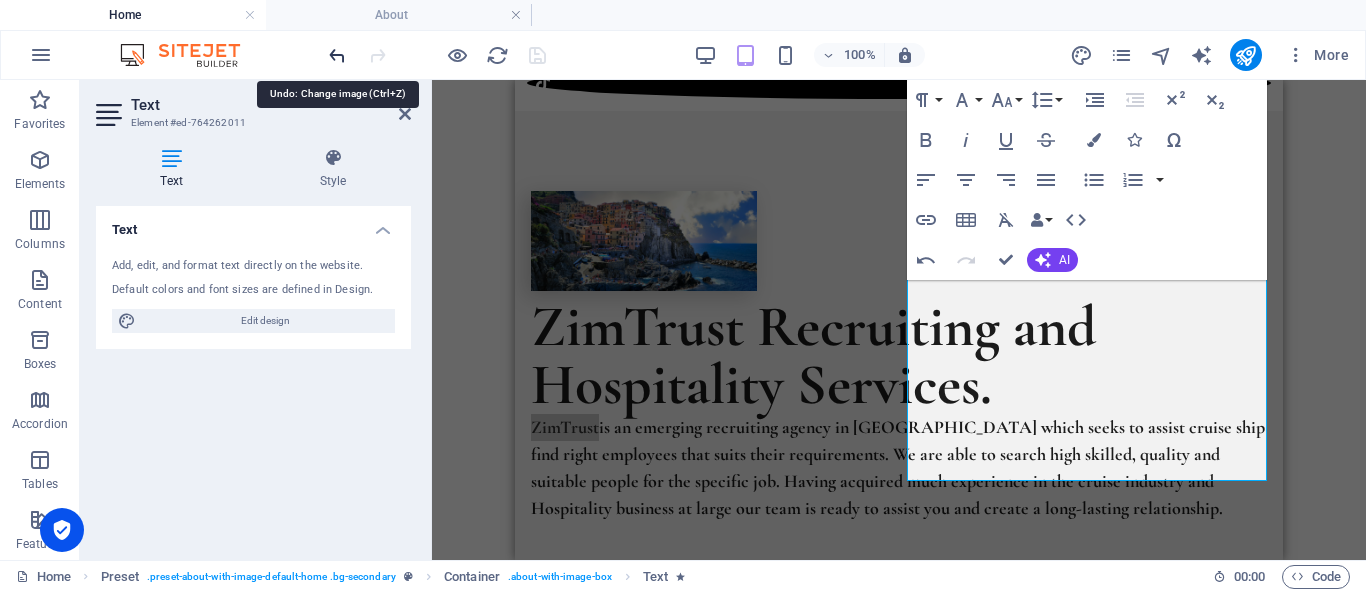 click at bounding box center [337, 55] 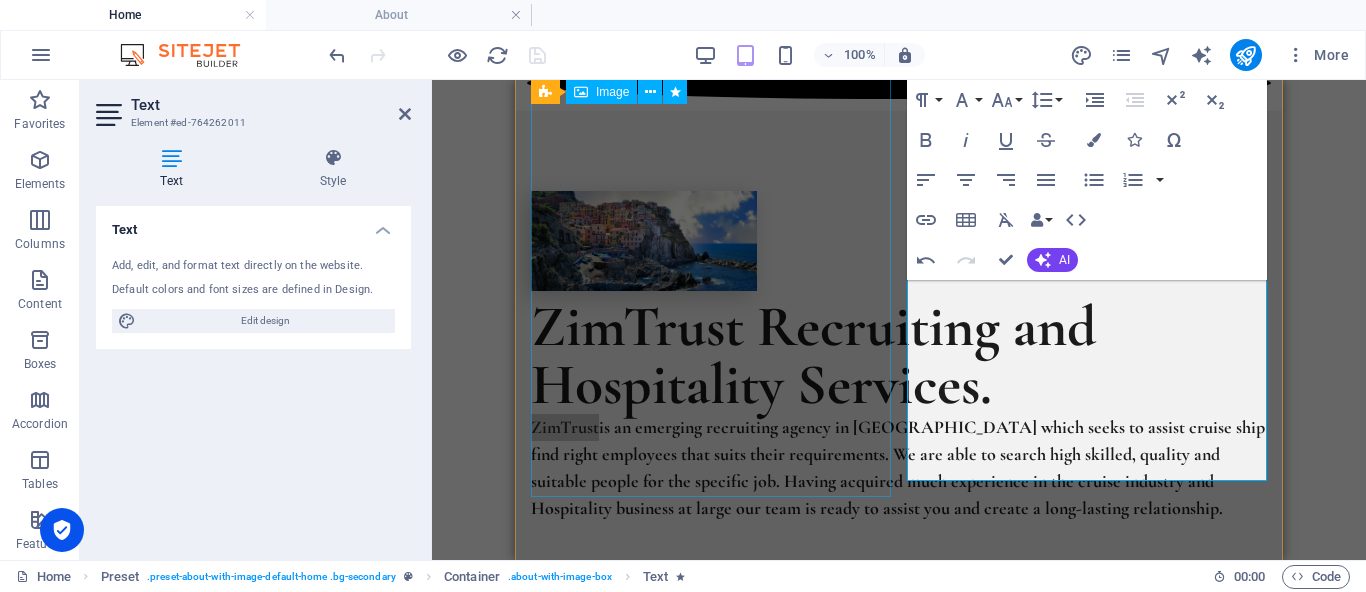 type 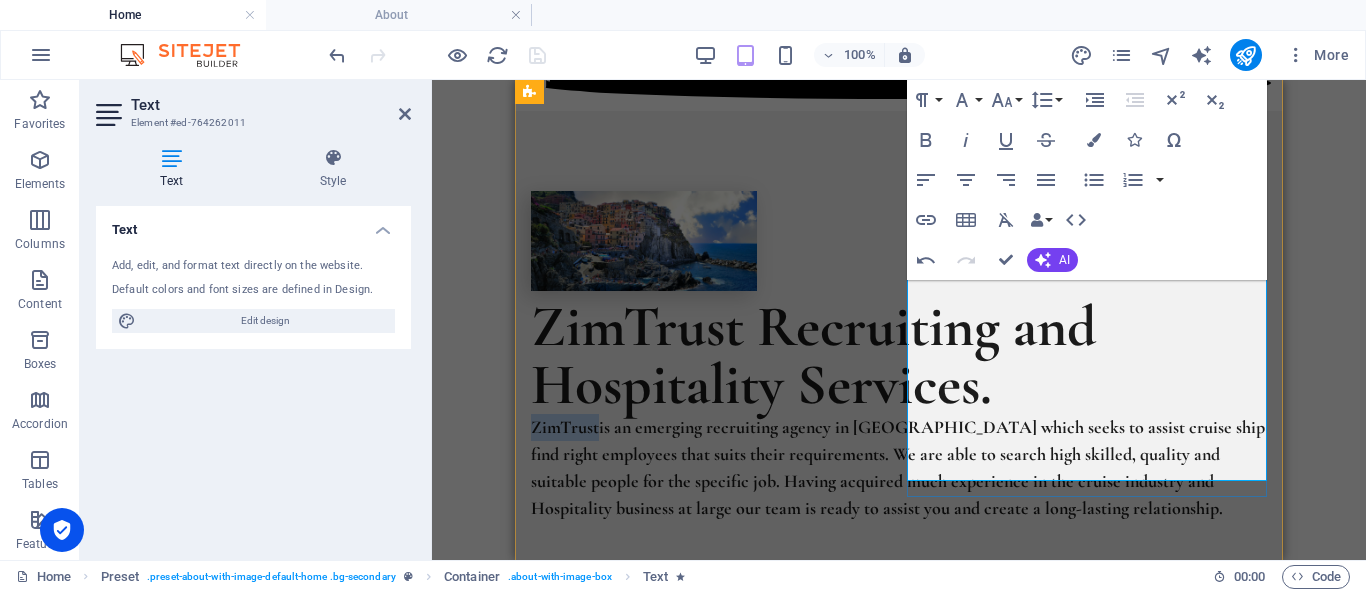 click on "ZimTrust  is an emerging recruiting agency in Zimbabwe which seeks to assist cruise ship find right employees that suits their requirements. We are able to search high skilled, quality and suitable people for the specific job. Having acquired much experience in the cruise industry and Hospitality business at large our team is ready to assist you and create a long-lasting relationship." at bounding box center (899, 468) 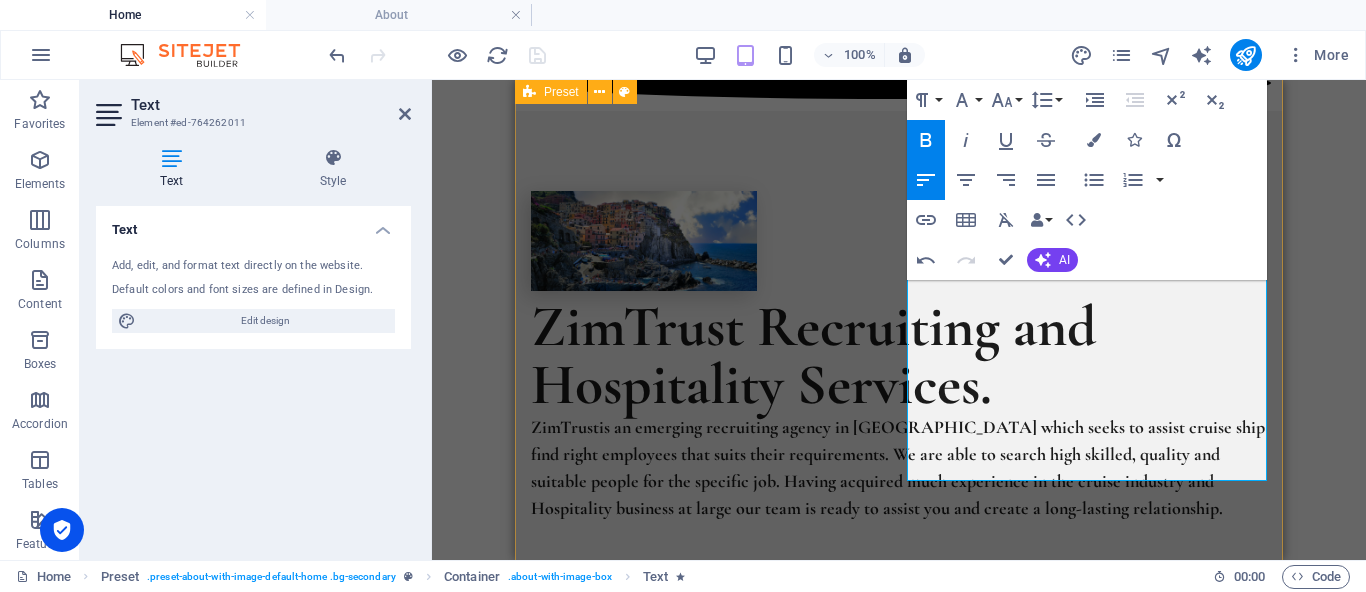 click on "ZimTrust Recruiting and Hospitality Services. ZimTrust  is an emerging recruiting agency in Zimbabwe which seeks to assist cruise ship find right employees that suits their requirements. We are able to search high skilled, quality and suitable people for the specific job. Having acquired much experience in the cruise industry and Hospitality business at large our team is ready to assist you and create a long-lasting relationship." at bounding box center [899, 364] 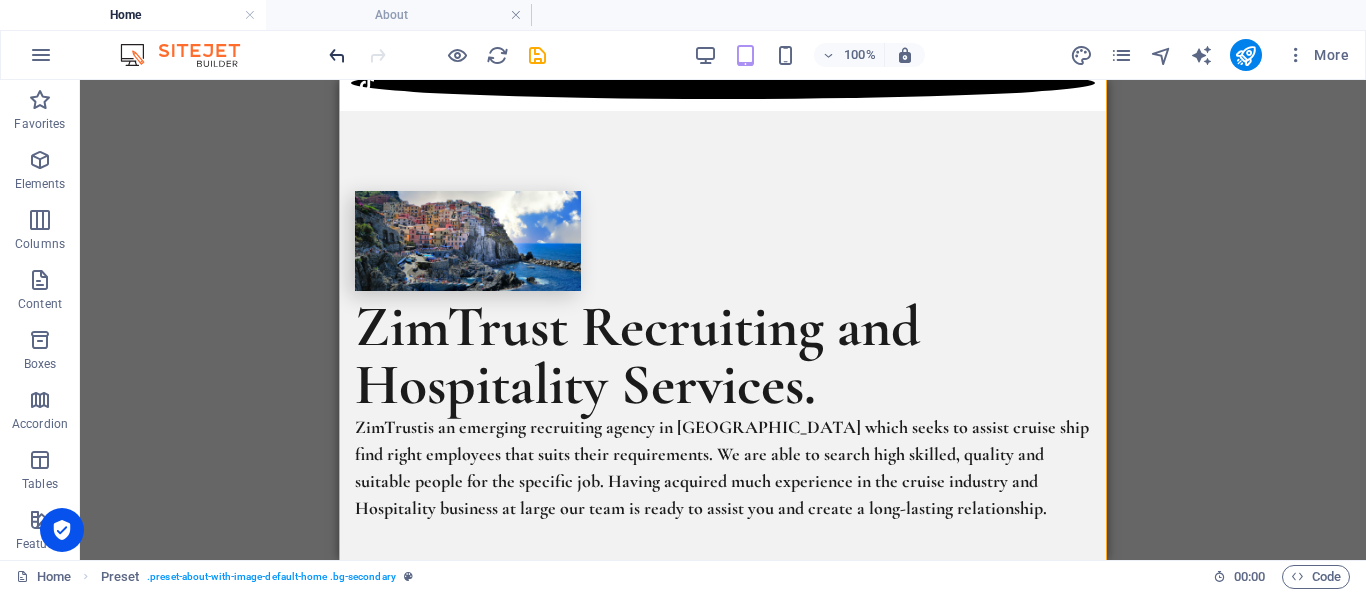 click at bounding box center (337, 55) 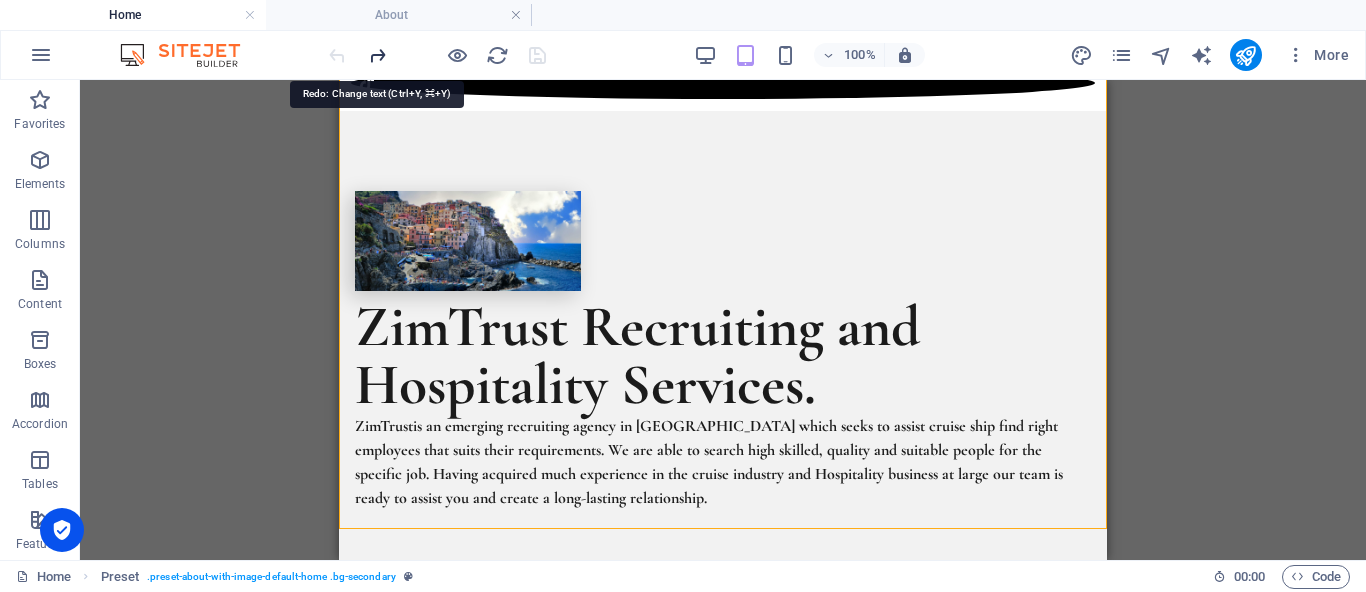 click at bounding box center (377, 55) 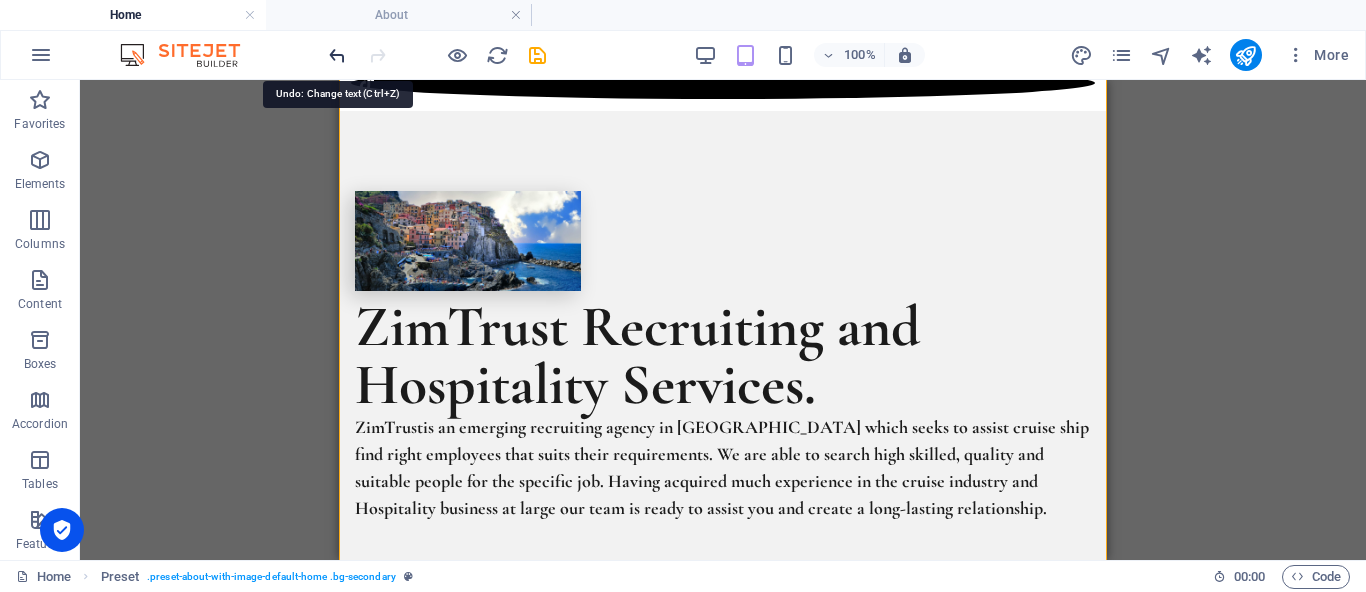 click at bounding box center [337, 55] 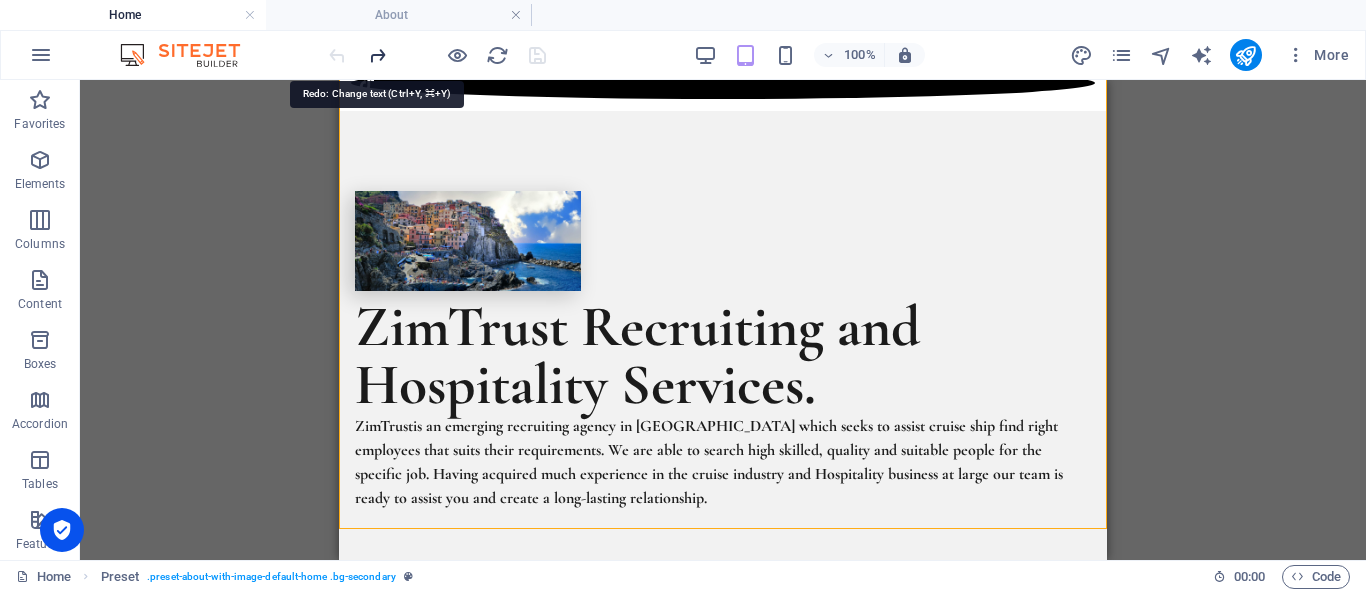 click at bounding box center [377, 55] 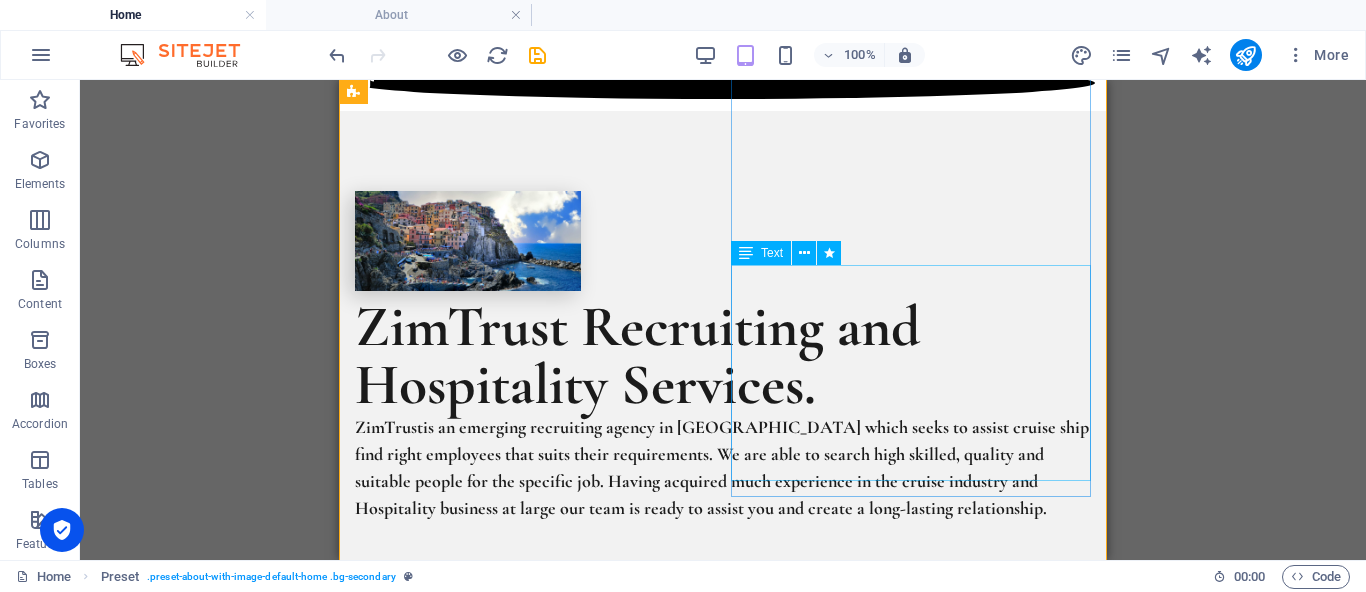 click on "ZimTrust  is an emerging recruiting agency in Zimbabwe which seeks to assist cruise ship find right employees that suits their requirements. We are able to search high skilled, quality and suitable people for the specific job. Having acquired much experience in the cruise industry and Hospitality business at large our team is ready to assist you and create a long-lasting relationship." at bounding box center [723, 468] 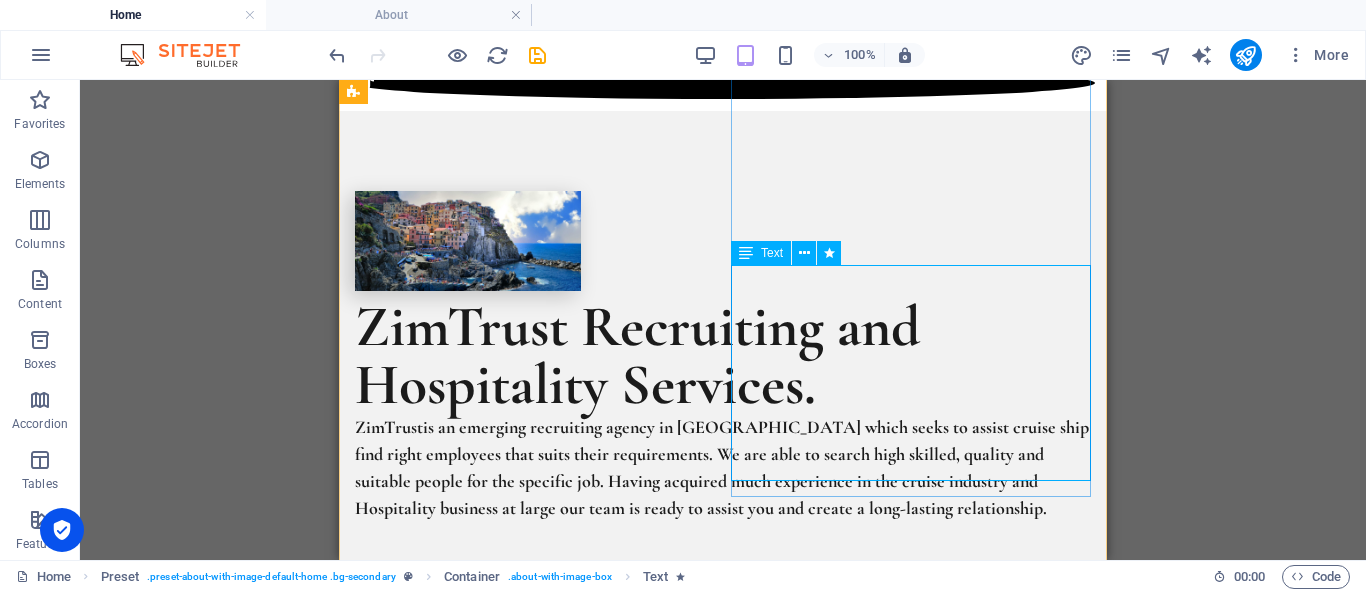 click on "ZimTrust  is an emerging recruiting agency in Zimbabwe which seeks to assist cruise ship find right employees that suits their requirements. We are able to search high skilled, quality and suitable people for the specific job. Having acquired much experience in the cruise industry and Hospitality business at large our team is ready to assist you and create a long-lasting relationship." at bounding box center [723, 468] 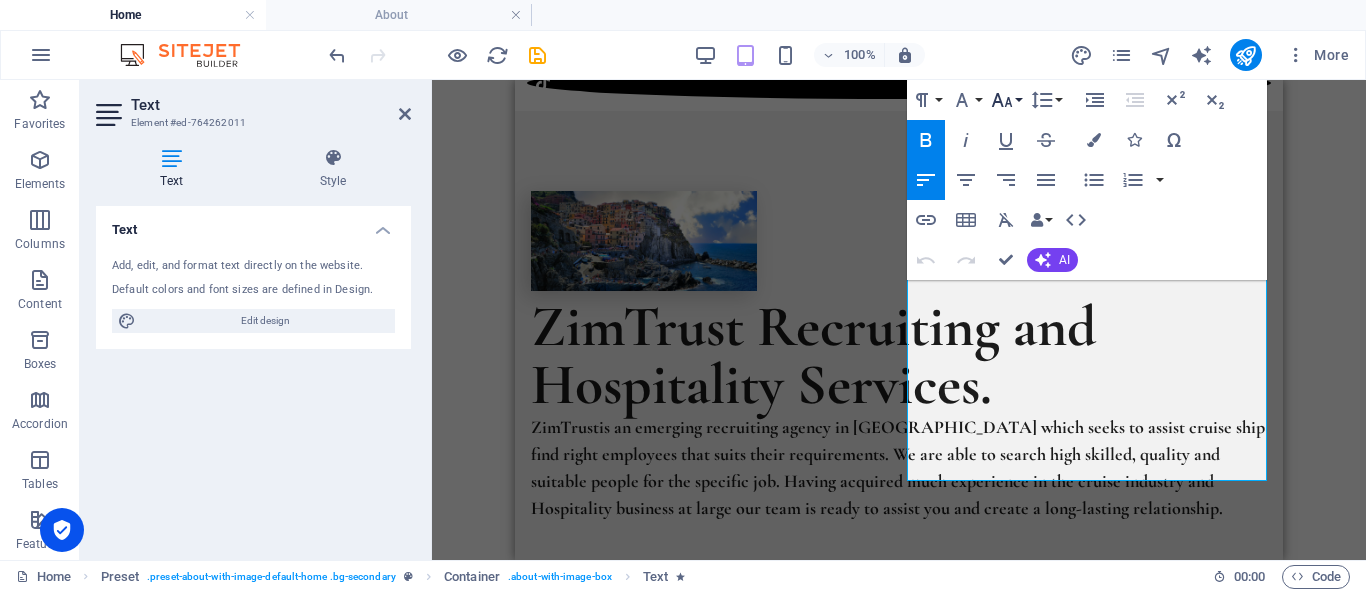 click 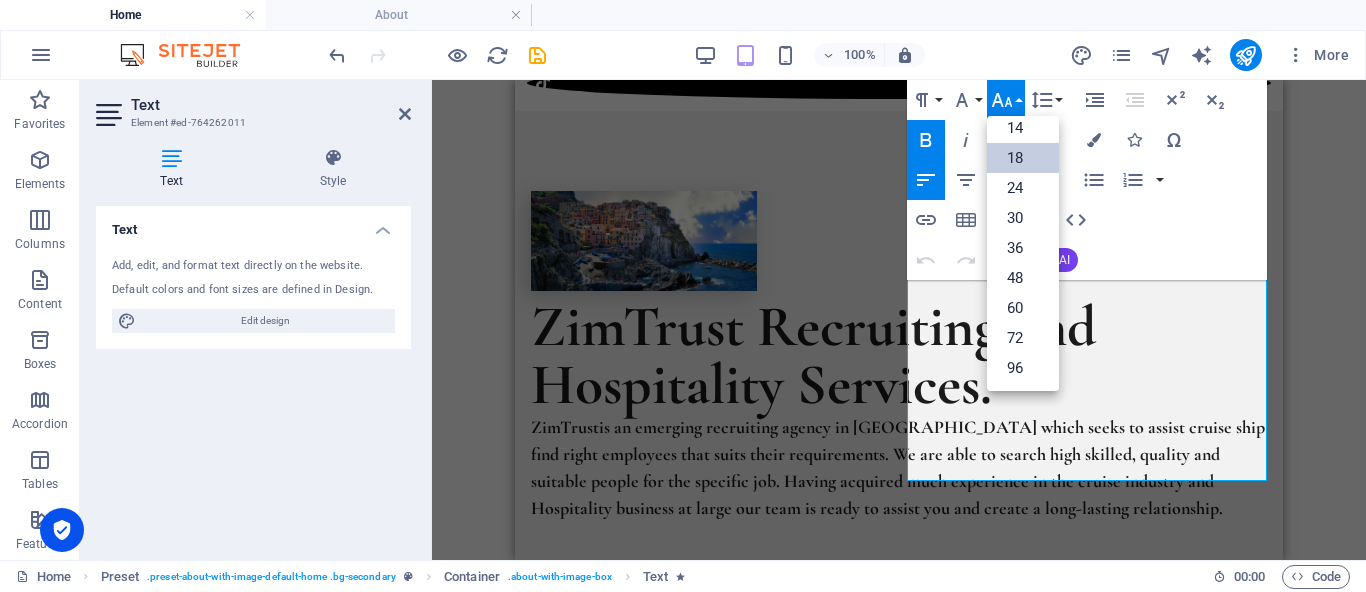 scroll, scrollTop: 161, scrollLeft: 0, axis: vertical 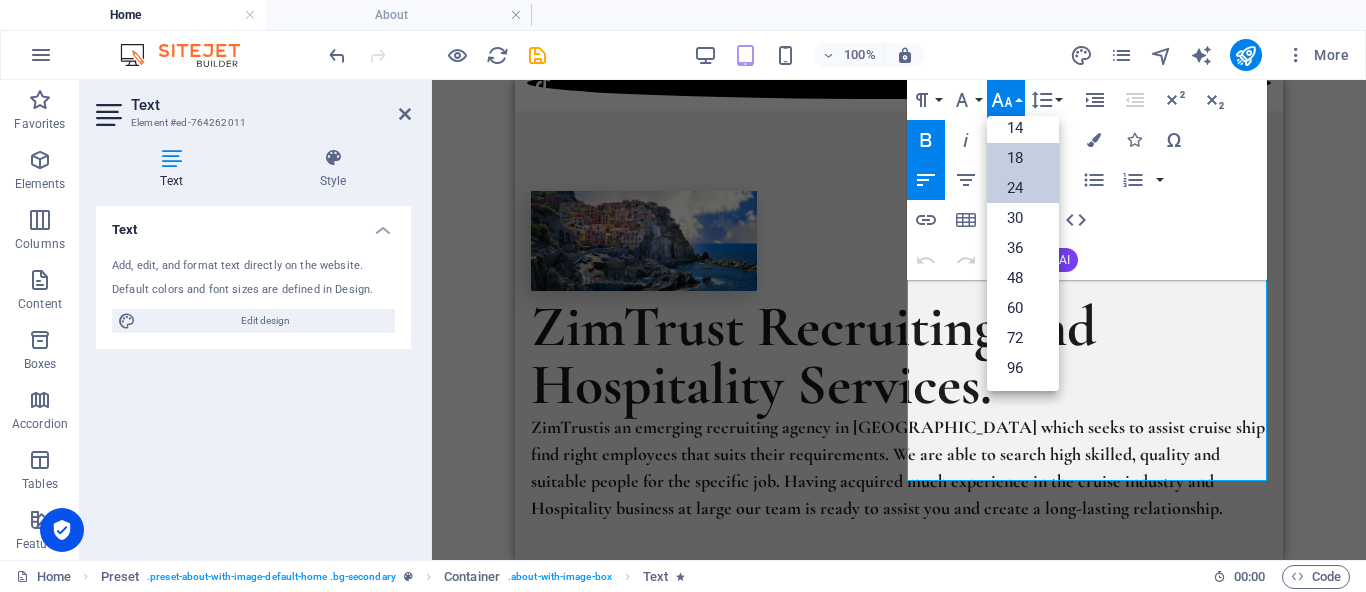 click on "24" at bounding box center (1023, 188) 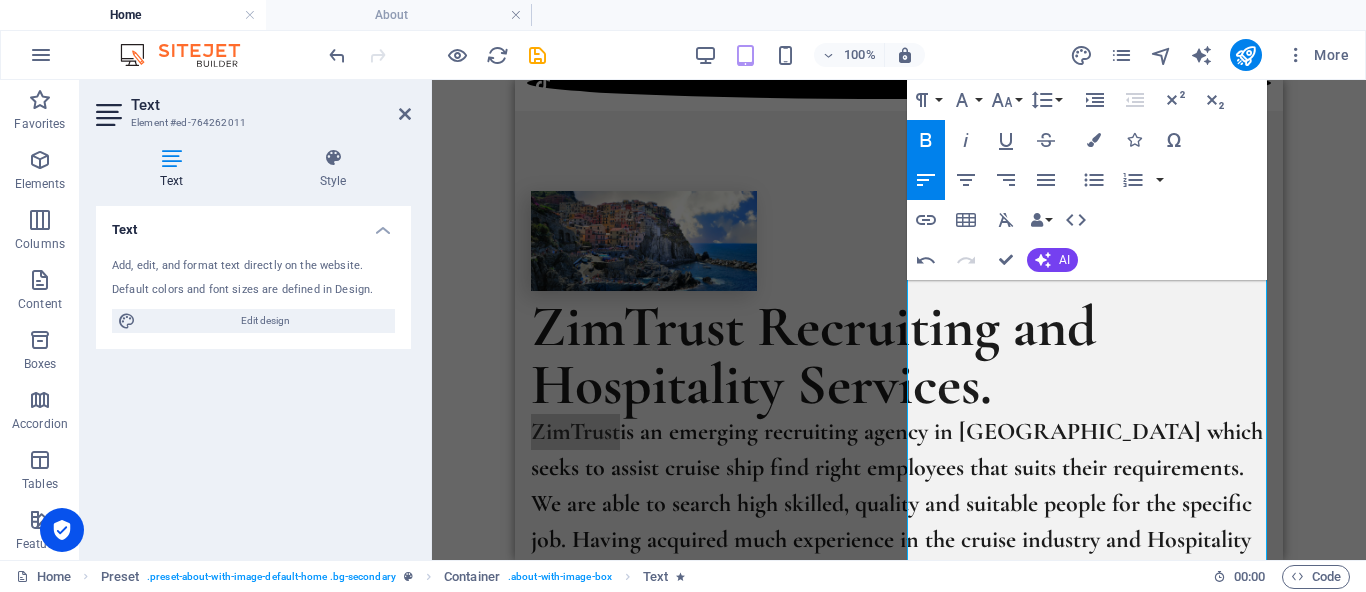 click on "Drag here to replace the existing content. Press “Ctrl” if you want to create a new element.
Container   H1   Preset   Container   Image   Menu Bar   Social Media Icons   Container   Icon   HTML   Text   Spacer Paragraph Format Normal Heading 1 Heading 2 Heading 3 Heading 4 Heading 5 Heading 6 Code Font Family Arial Georgia Impact Tahoma Times New Roman Verdana Cormorant Garamond Mrs Saint Delafield Font Size 8 9 10 11 12 14 18 24 30 36 48 60 72 96 Line Height Default Single 1.15 1.5 Double Increase Indent Decrease Indent Superscript Subscript Bold Italic Underline Strikethrough Colors Icons Special Characters Align Left Align Center Align Right Align Justify Unordered List   Default Circle Disc Square    Ordered List   Default Lower Alpha Lower Greek Lower Roman Upper Alpha Upper Roman    Insert Link Insert Table Clear Formatting Data Bindings Company First name Last name Street ZIP code City Email Phone Mobile Fax Custom field 1 Custom field 2 Custom field 3 Custom field 4 HTML Undo" at bounding box center [899, 320] 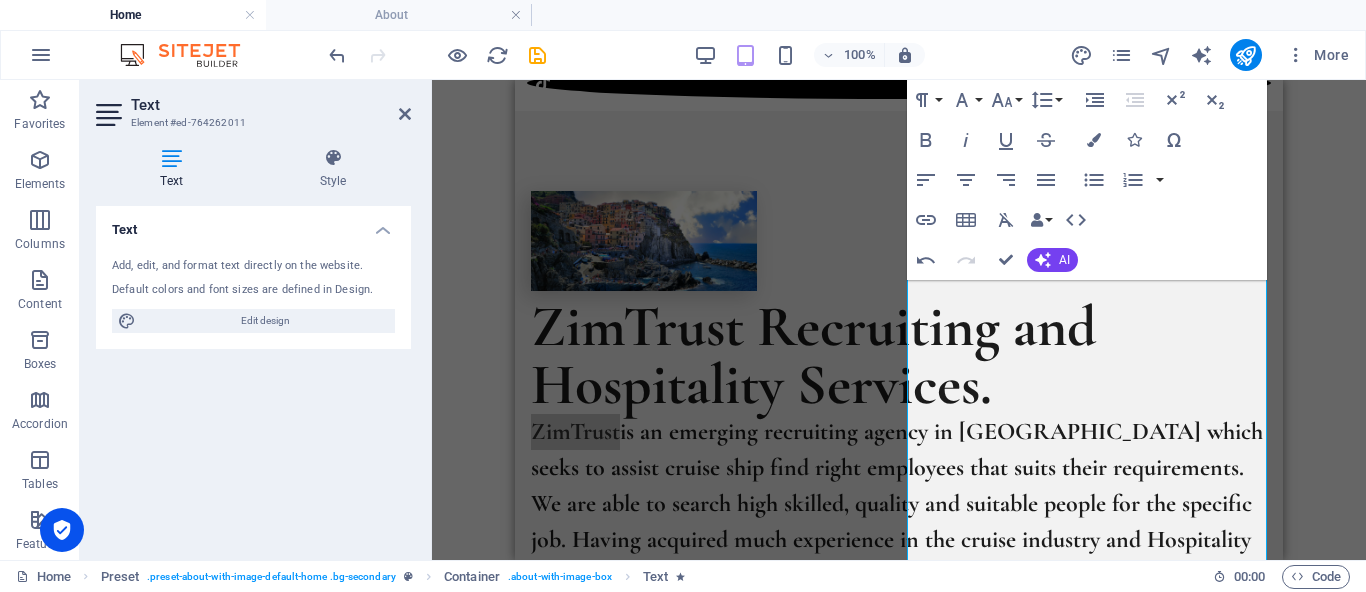 click on "Drag here to replace the existing content. Press “Ctrl” if you want to create a new element.
Container   H1   Preset   Container   Image   Menu Bar   Social Media Icons   Container   Icon   HTML   Text   Spacer Paragraph Format Normal Heading 1 Heading 2 Heading 3 Heading 4 Heading 5 Heading 6 Code Font Family Arial Georgia Impact Tahoma Times New Roman Verdana Cormorant Garamond Mrs Saint Delafield Font Size 8 9 10 11 12 14 18 24 30 36 48 60 72 96 Line Height Default Single 1.15 1.5 Double Increase Indent Decrease Indent Superscript Subscript Bold Italic Underline Strikethrough Colors Icons Special Characters Align Left Align Center Align Right Align Justify Unordered List   Default Circle Disc Square    Ordered List   Default Lower Alpha Lower Greek Lower Roman Upper Alpha Upper Roman    Insert Link Insert Table Clear Formatting Data Bindings Company First name Last name Street ZIP code City Email Phone Mobile Fax Custom field 1 Custom field 2 Custom field 3 Custom field 4 HTML Undo" at bounding box center [899, 320] 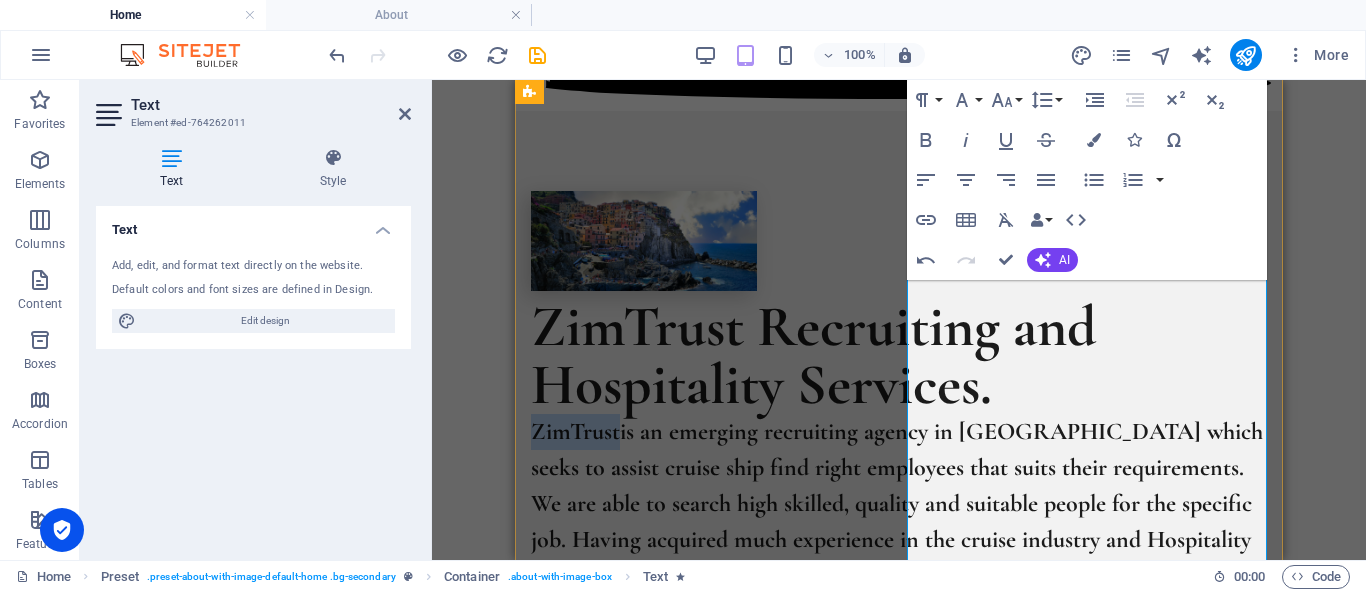 click on "is an emerging recruiting agency in [GEOGRAPHIC_DATA] which seeks to assist cruise ship find right employees that suits their requirements. We are able to search high skilled, quality and suitable people for the specific job. Having acquired much experience in the cruise industry and Hospitality business at large our team is ready to assist you and create a long-lasting relationship." at bounding box center [897, 521] 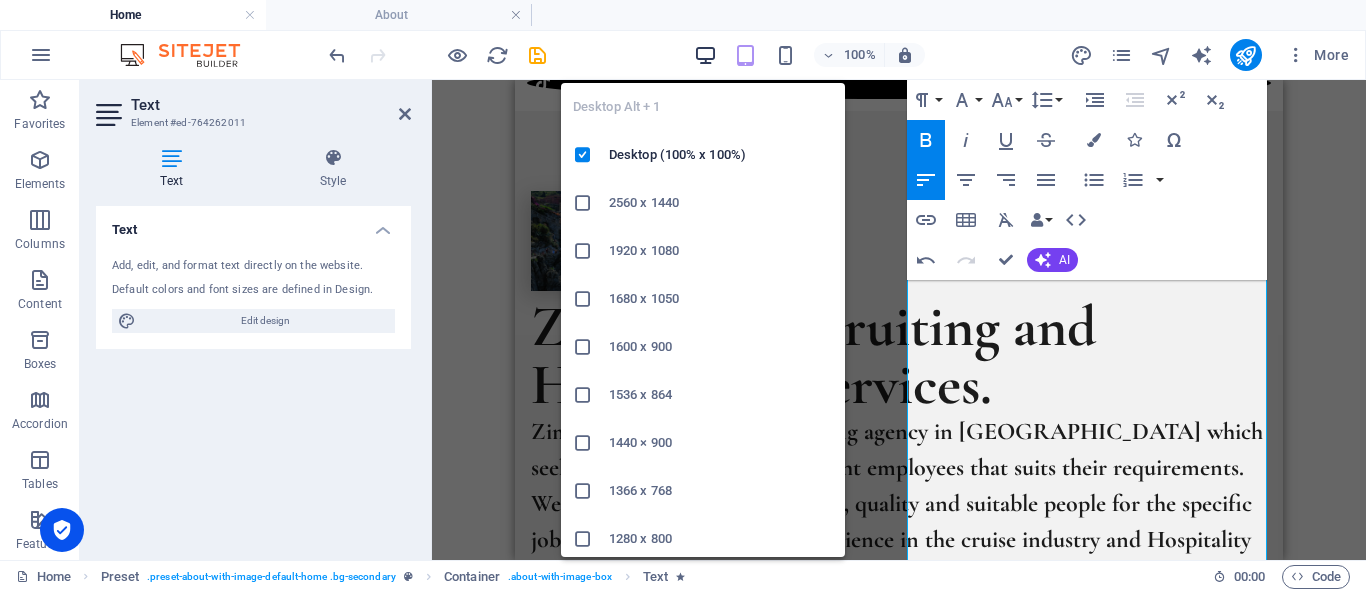 click at bounding box center (705, 55) 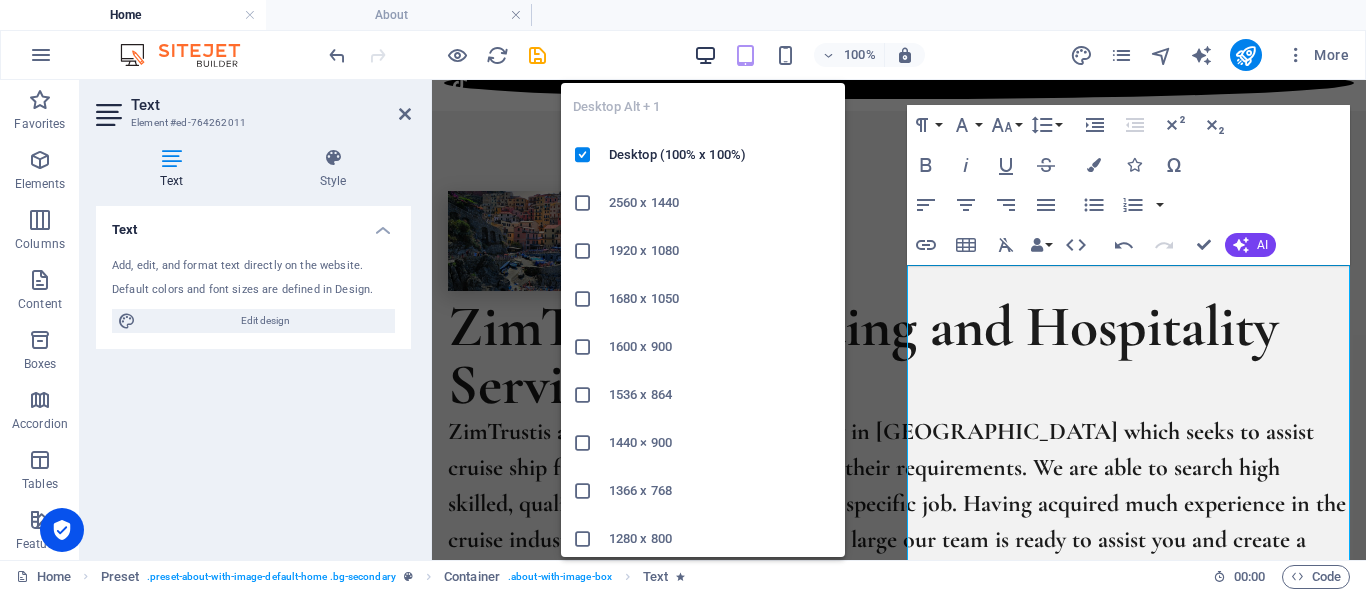 scroll, scrollTop: 161, scrollLeft: 0, axis: vertical 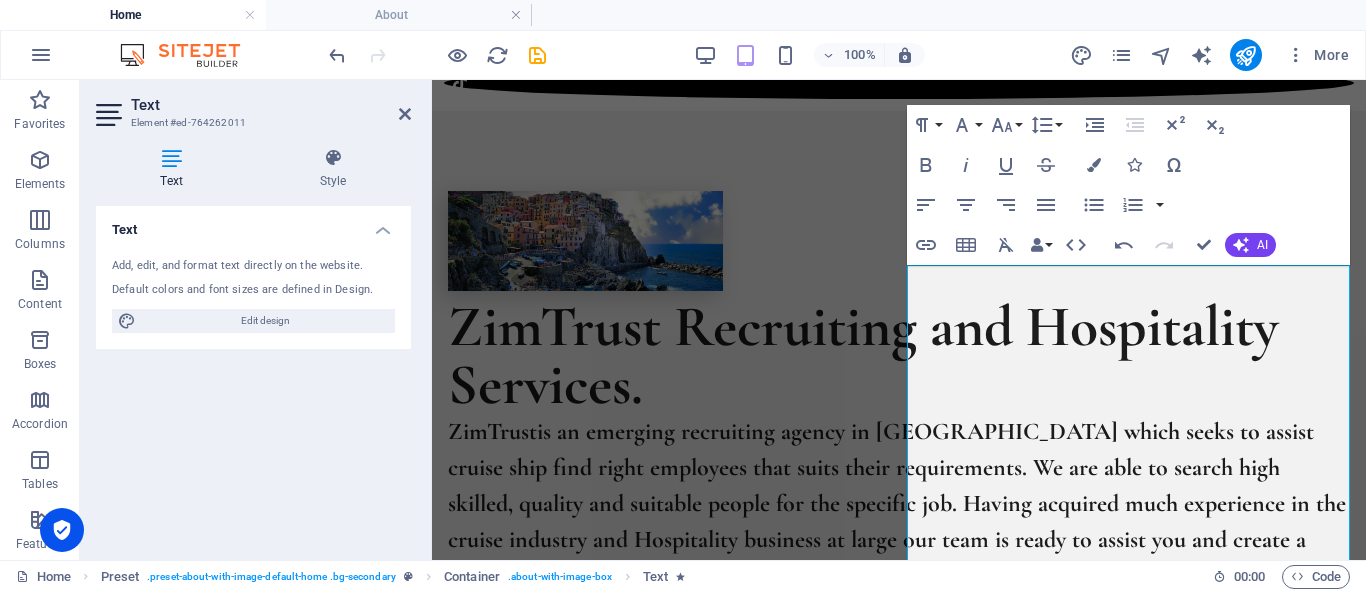 click on "Text Element #ed-764262011 Text Style Text Add, edit, and format text directly on the website. Default colors and font sizes are defined in Design. Edit design Alignment Left aligned Centered Right aligned Preset Element Layout How this element expands within the layout (Flexbox). Size Default auto px % 1/1 1/2 1/3 1/4 1/5 1/6 1/7 1/8 1/9 1/10 Grow Shrink Order Container layout Visible Visible Opacity 100 % Overflow Spacing Margin Default auto px % rem vw vh Custom Custom auto px % rem vw vh auto px % rem vw vh auto px % rem vw vh auto px % rem vw vh Padding Default px rem % vh vw Custom Custom px rem % vh vw px rem % vh vw px rem % vh vw px rem % vh vw Border Style              - Width 1 auto px rem % vh vw Custom Custom 1 auto px rem % vh vw 1 auto px rem % vh vw 1 auto px rem % vh vw 1 auto px rem % vh vw  - Color Round corners Default px rem % vh vw Custom Custom px rem % vh vw px rem % vh vw px rem % vh vw px rem % vh vw Shadow Default None Outside Inside Color X offset 0 px rem vh vw Y offset" at bounding box center [256, 320] 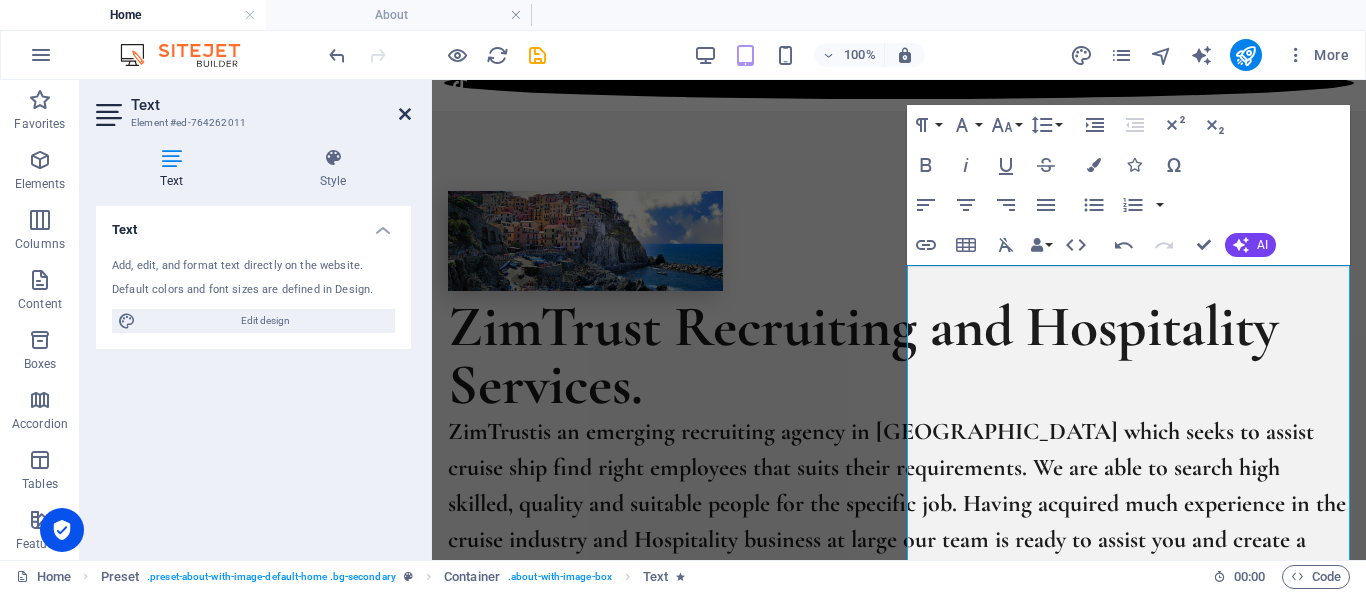 click at bounding box center [405, 114] 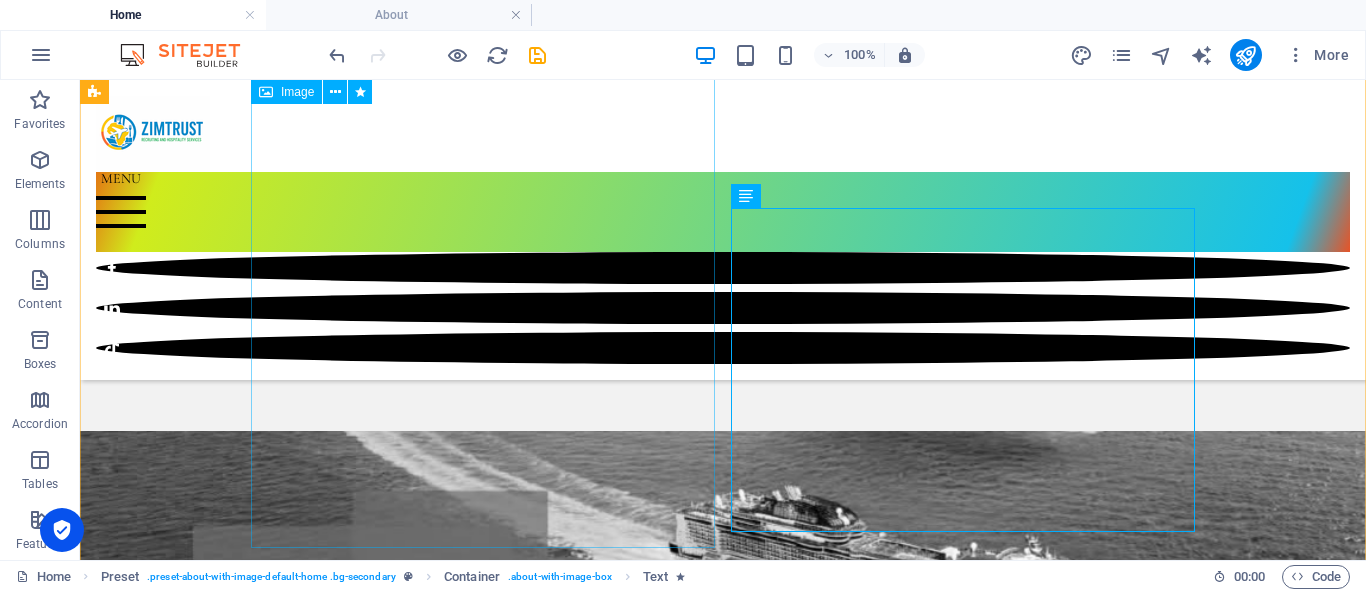 scroll, scrollTop: 348, scrollLeft: 0, axis: vertical 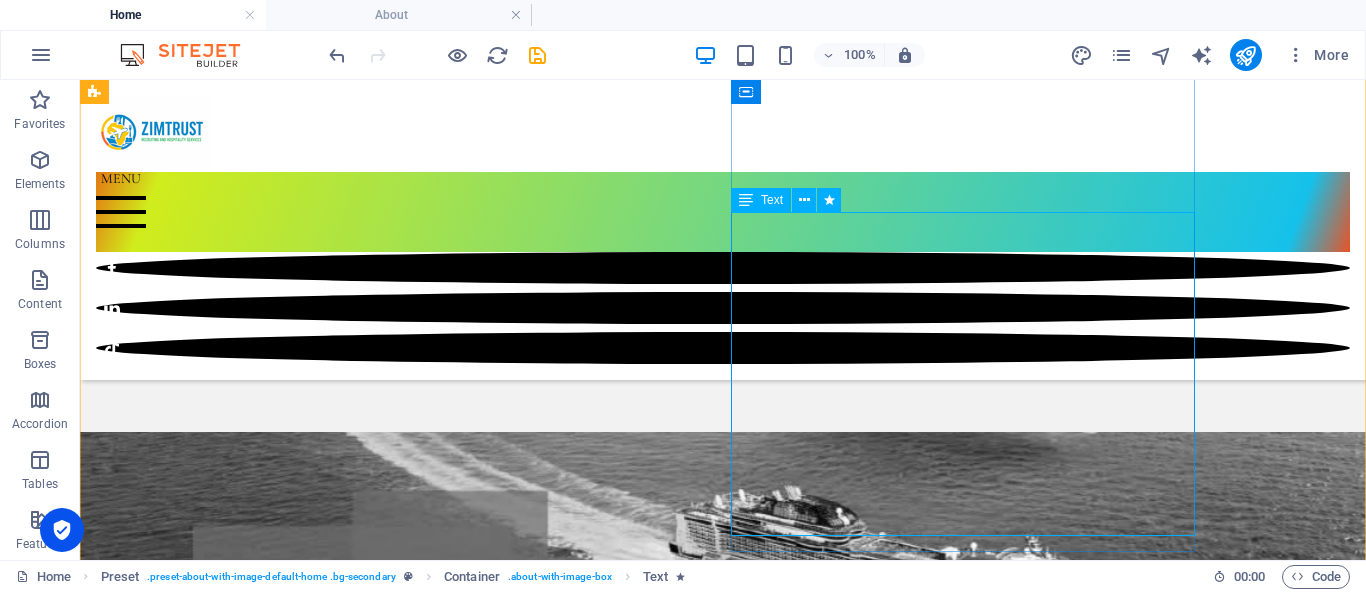click on "ZimTrust  is an emerging recruiting agency in Zimbabwe which seeks to assist cruise ship find right employees that suits their requirements. We are able to search high skilled, quality and suitable people for the specific job. Having acquired much experience in the cruise industry and Hospitality business at large our team is ready to assist you and create a long-lasting relationship." at bounding box center (568, 264) 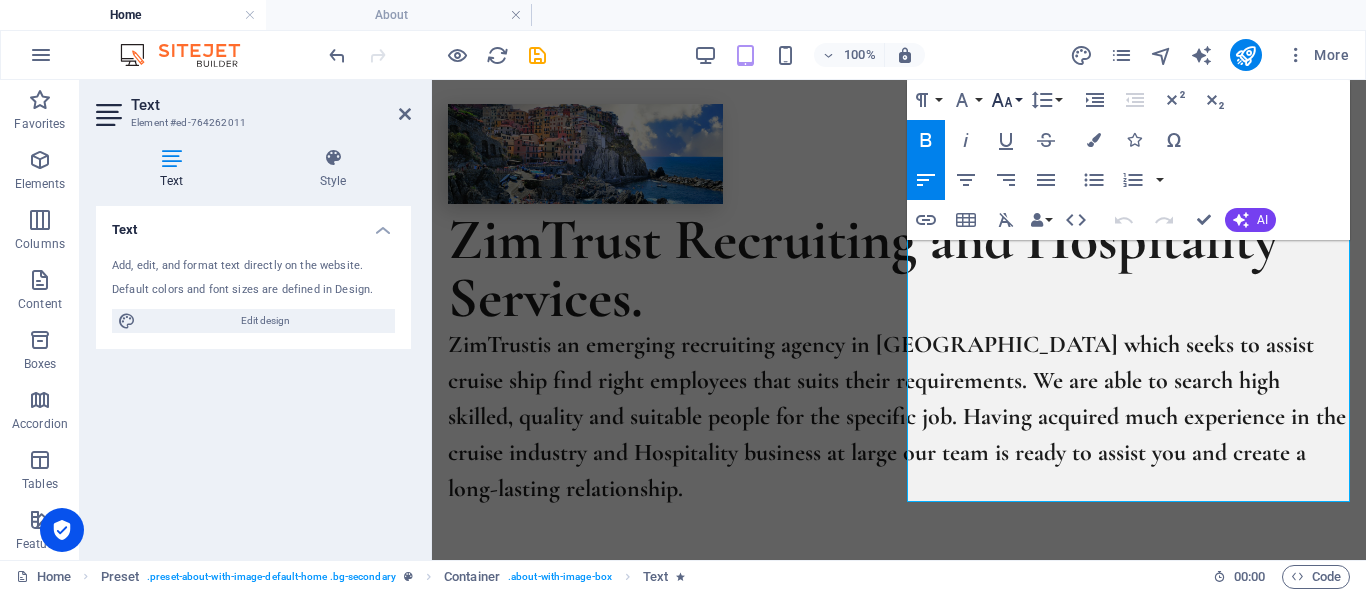 click 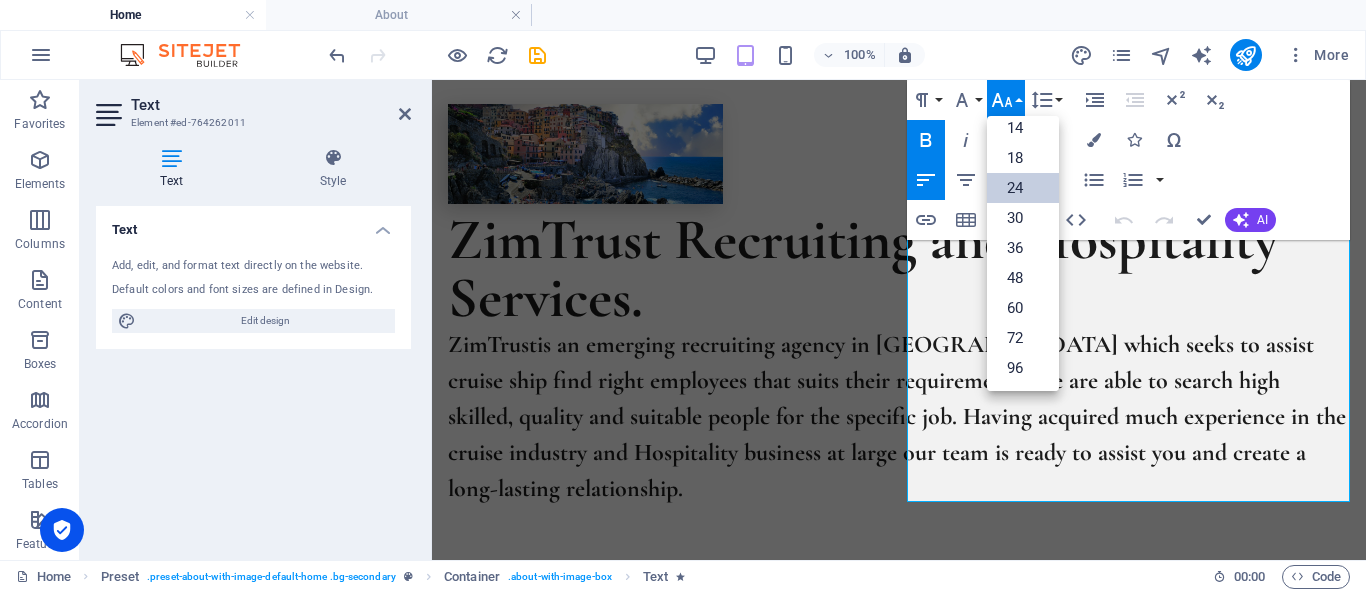 scroll, scrollTop: 161, scrollLeft: 0, axis: vertical 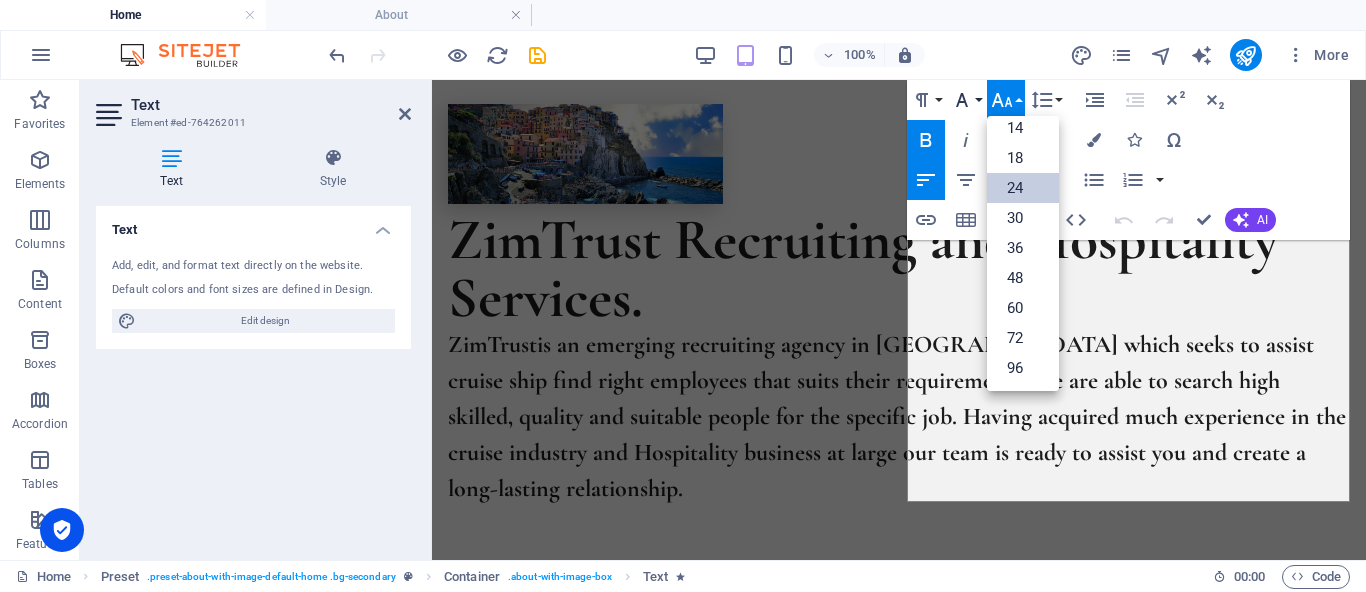 click on "Font Family" at bounding box center [966, 100] 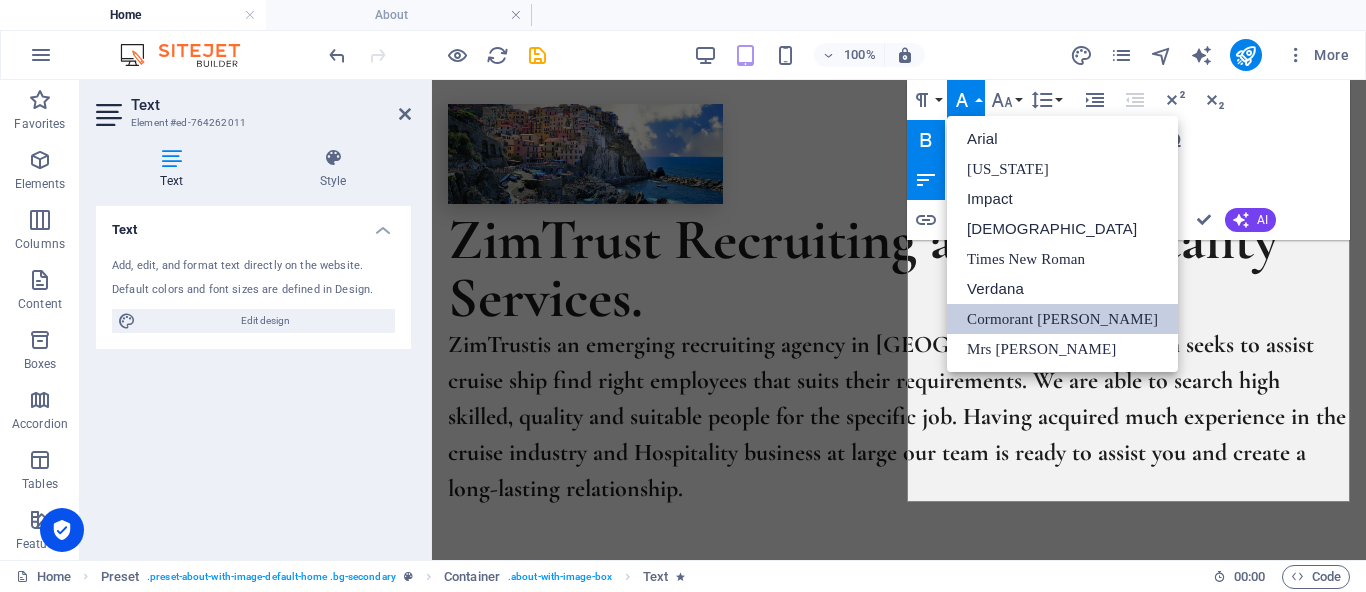 scroll, scrollTop: 0, scrollLeft: 0, axis: both 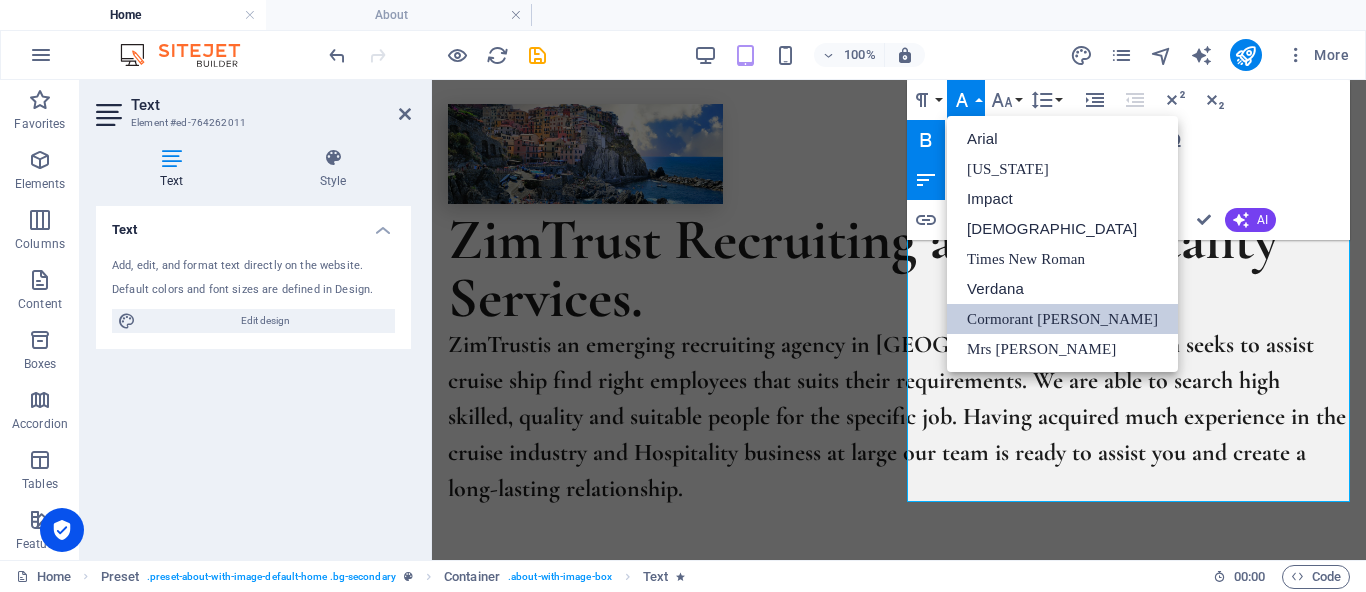 click on "Paragraph Format Normal Heading 1 Heading 2 Heading 3 Heading 4 Heading 5 Heading 6 Code Font Family Arial Georgia Impact Tahoma Times New Roman Verdana Cormorant Garamond Mrs Saint Delafield Font Size 8 9 10 11 12 14 18 24 30 36 48 60 72 96 Line Height Default Single 1.15 1.5 Double Increase Indent Decrease Indent Superscript Subscript Bold Italic Underline Strikethrough Colors Icons Special Characters Align Left Align Center Align Right Align Justify Unordered List   Default Circle Disc Square    Ordered List   Default Lower Alpha Lower Greek Lower Roman Upper Alpha Upper Roman    Insert Link Insert Table Clear Formatting Data Bindings Company First name Last name Street ZIP code City Email Phone Mobile Fax Custom field 1 Custom field 2 Custom field 3 Custom field 4 Custom field 5 Custom field 6 HTML Undo Redo Confirm (⌘+⏎) AI Improve Make shorter Make longer Fix spelling & grammar Translate to English Generate text" at bounding box center [1128, 160] 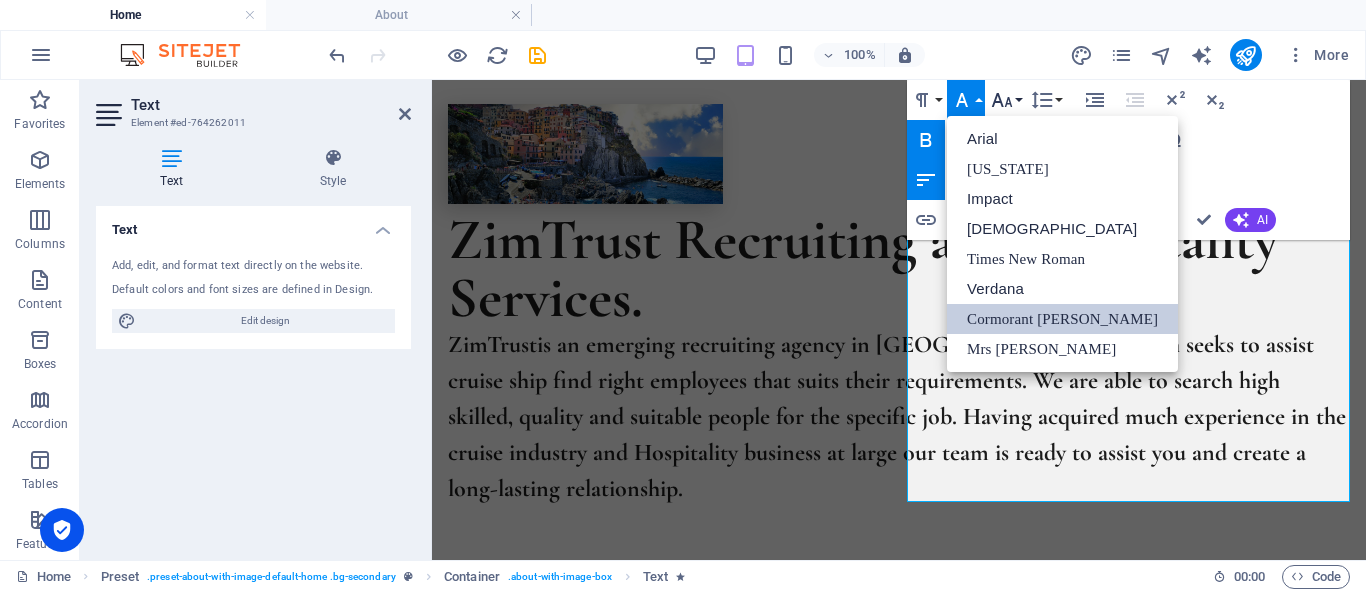 click 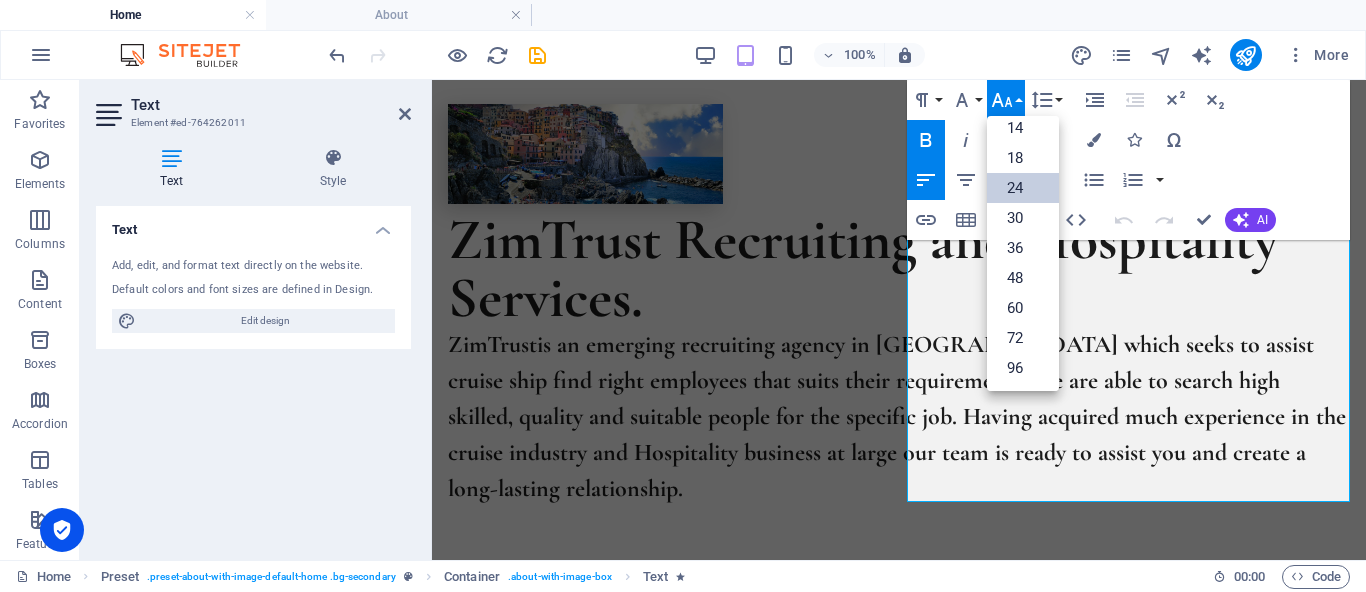 scroll, scrollTop: 161, scrollLeft: 0, axis: vertical 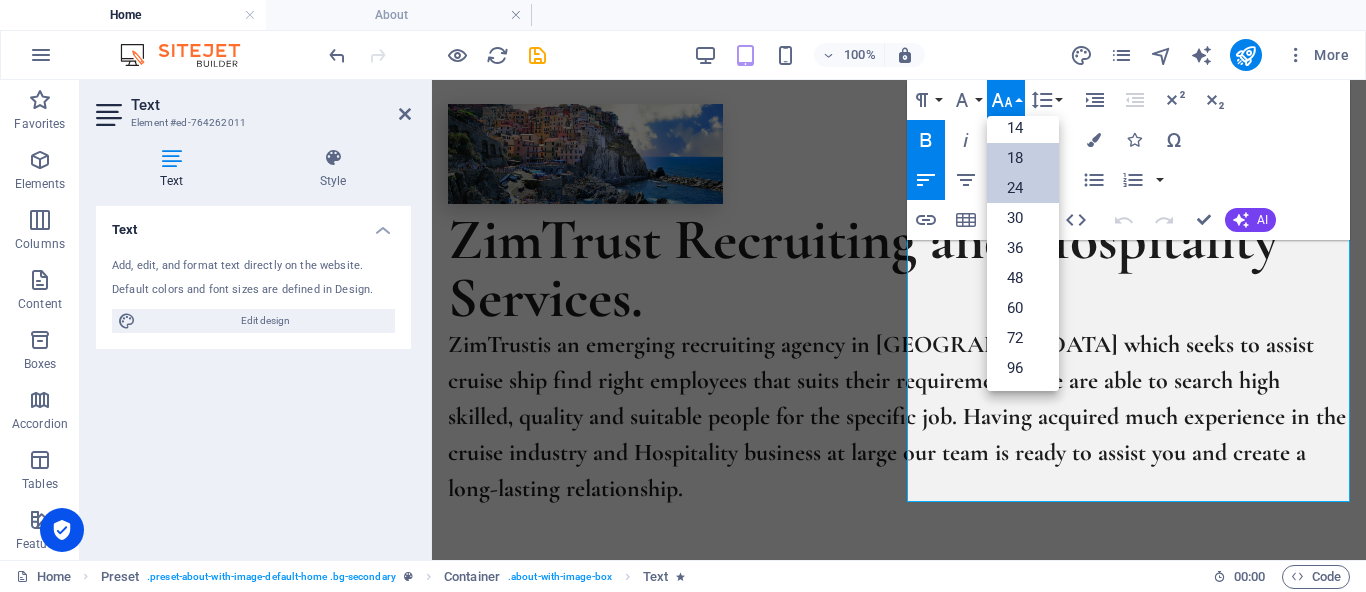 click on "18" at bounding box center [1023, 158] 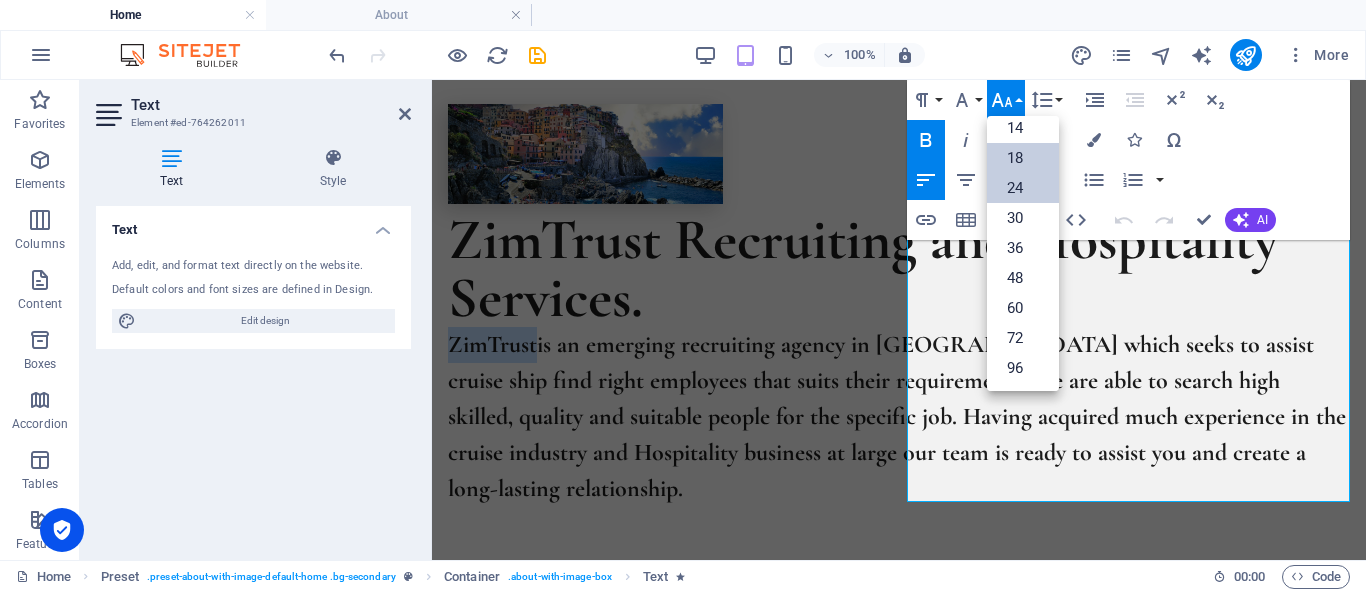 scroll, scrollTop: 161, scrollLeft: 0, axis: vertical 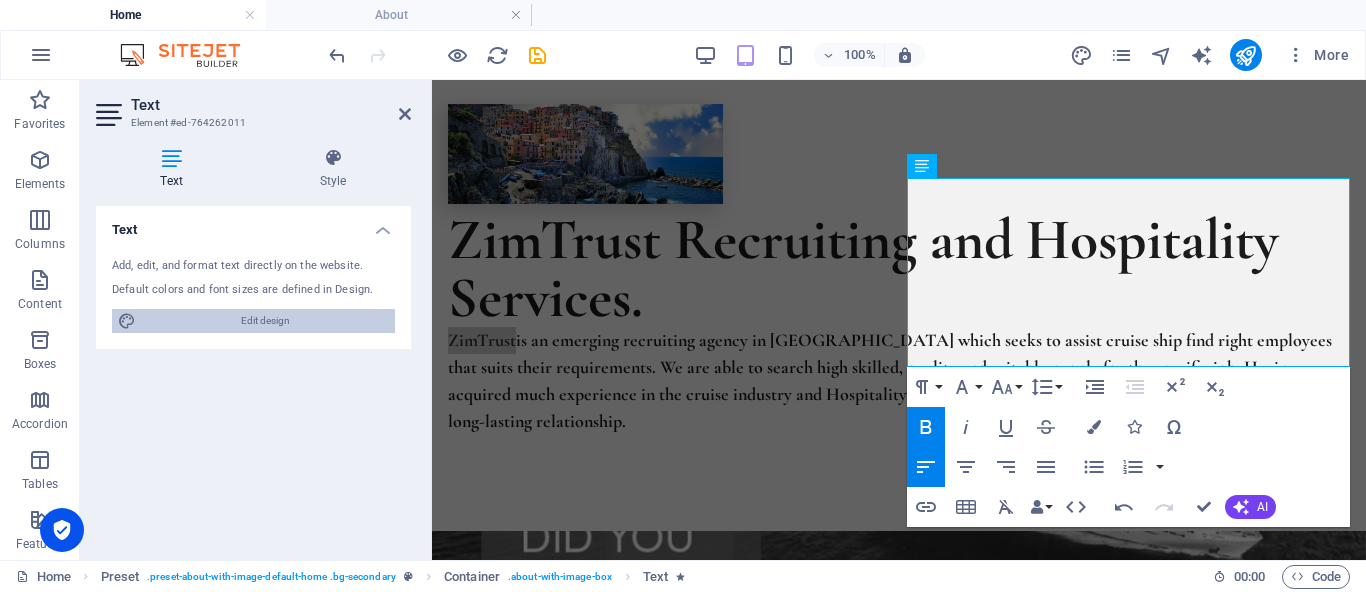click on "Edit design" at bounding box center (265, 321) 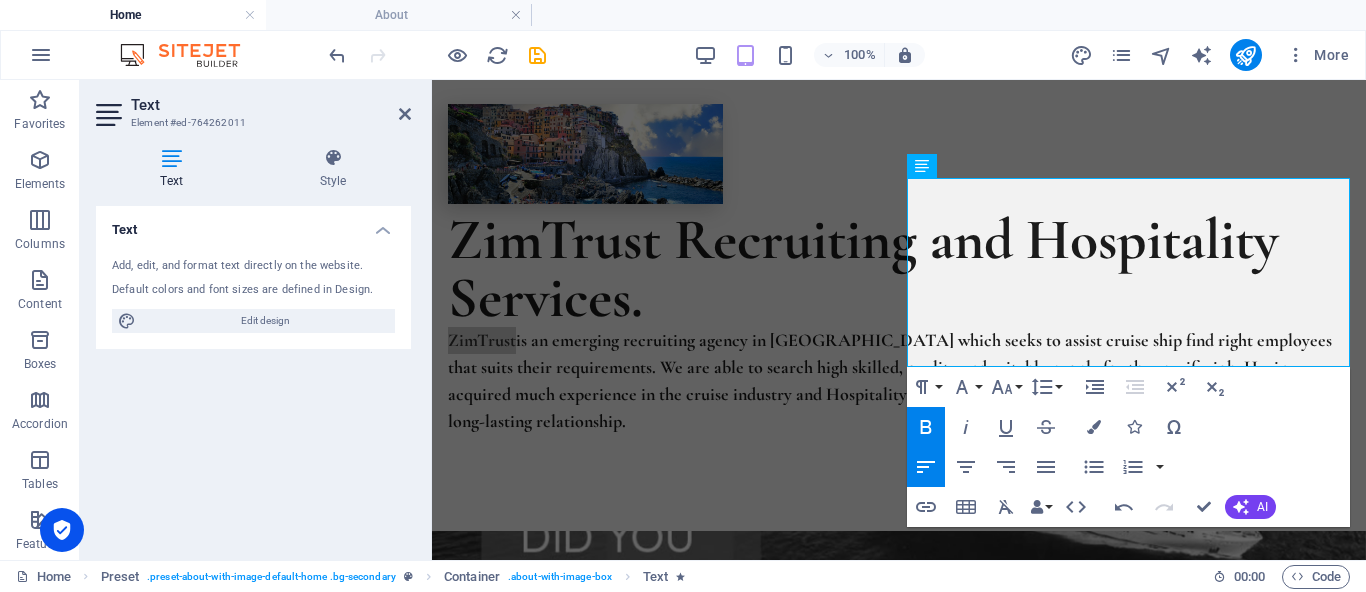 select on "px" 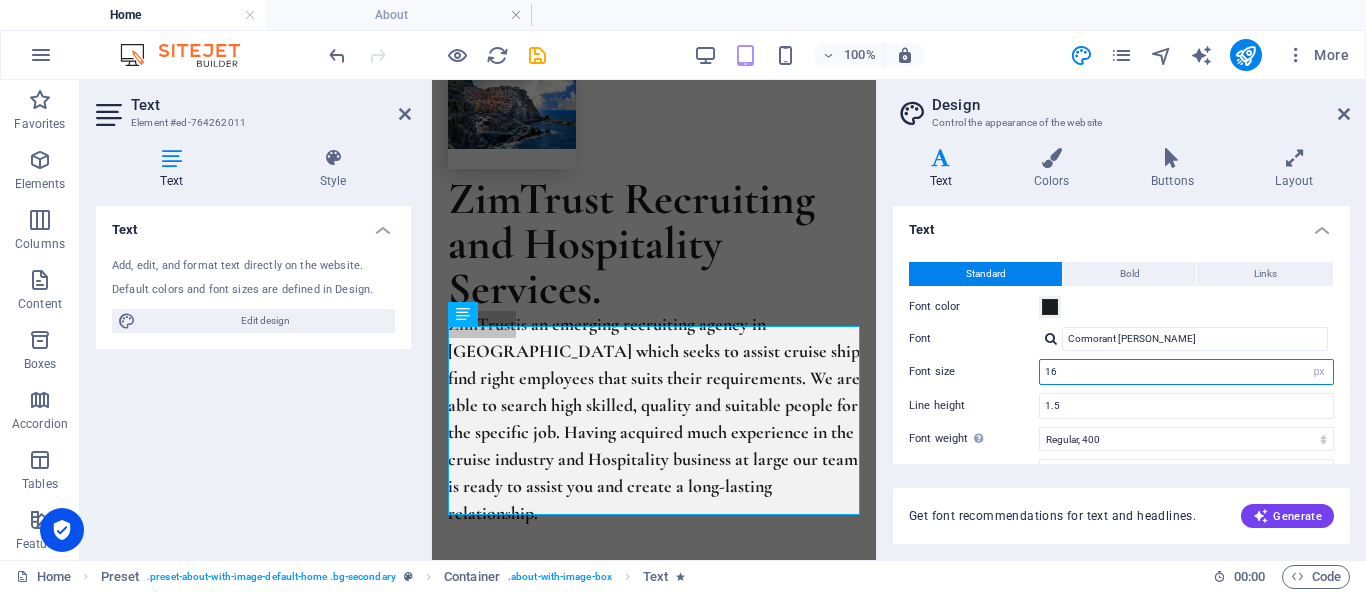 click on "16" at bounding box center [1186, 372] 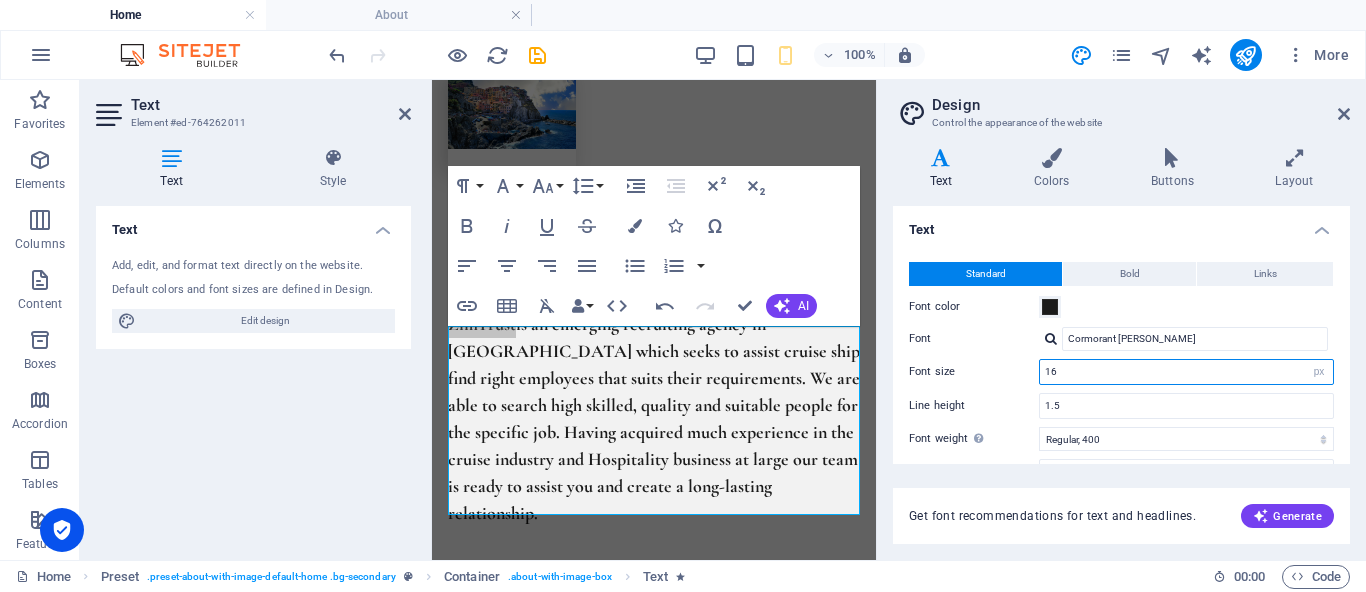 type on "1" 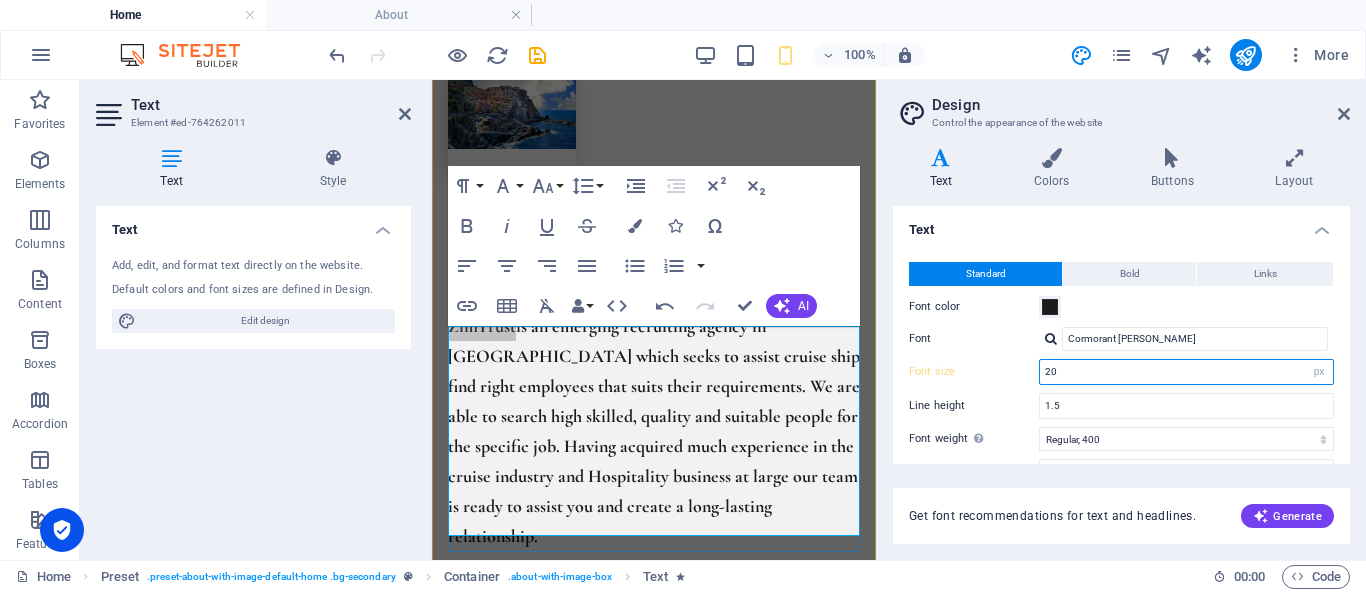 type on "2" 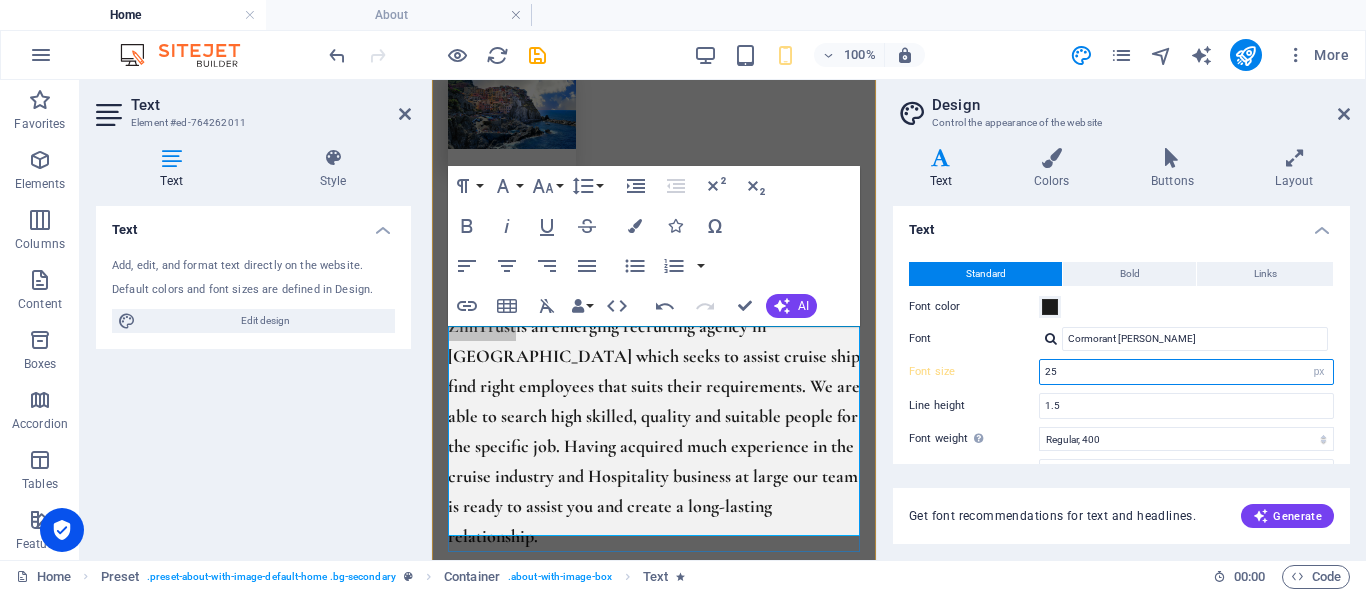 type on "2" 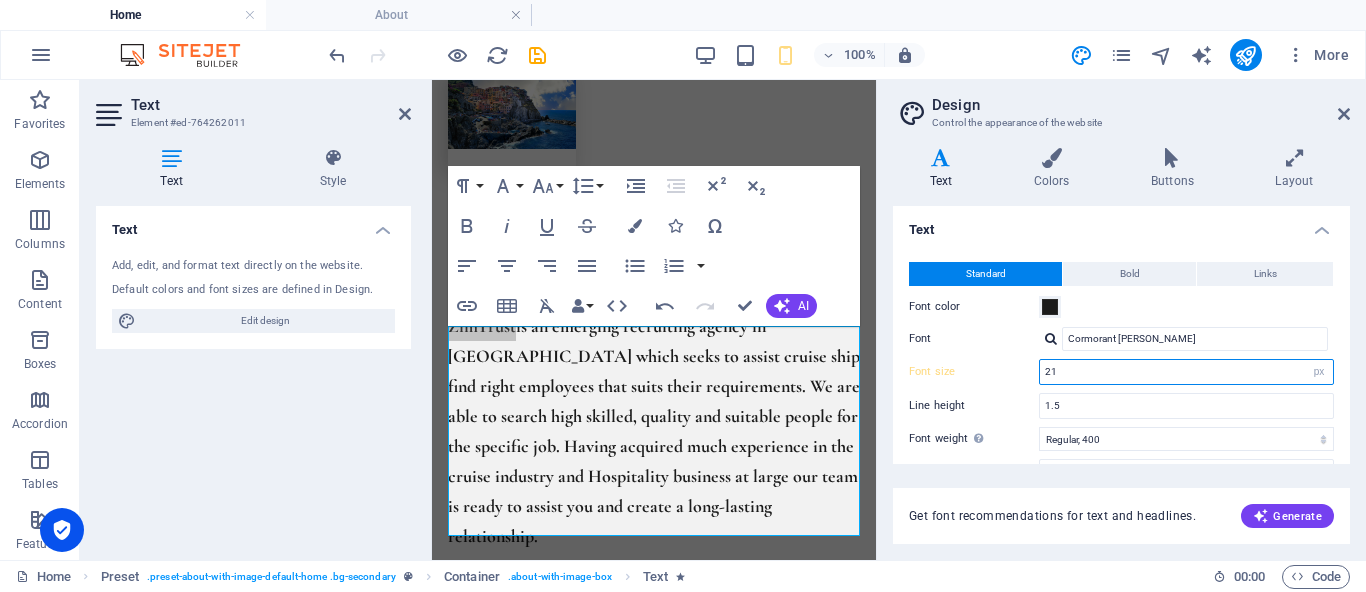 type on "2" 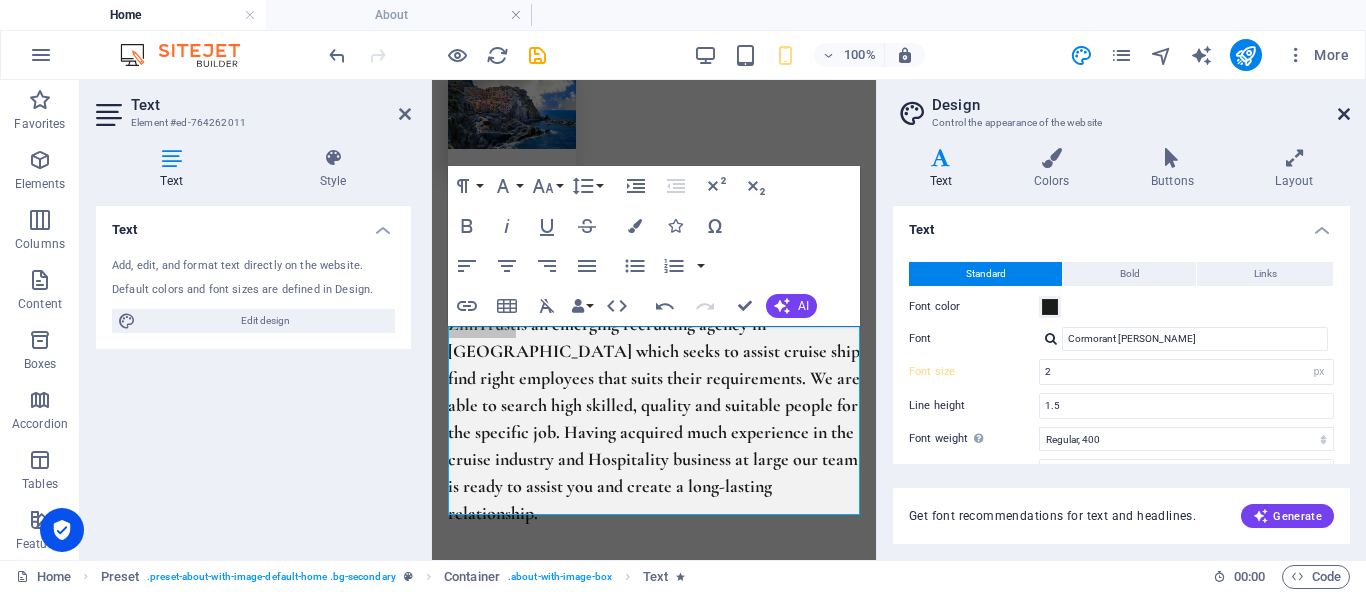 click at bounding box center [1344, 114] 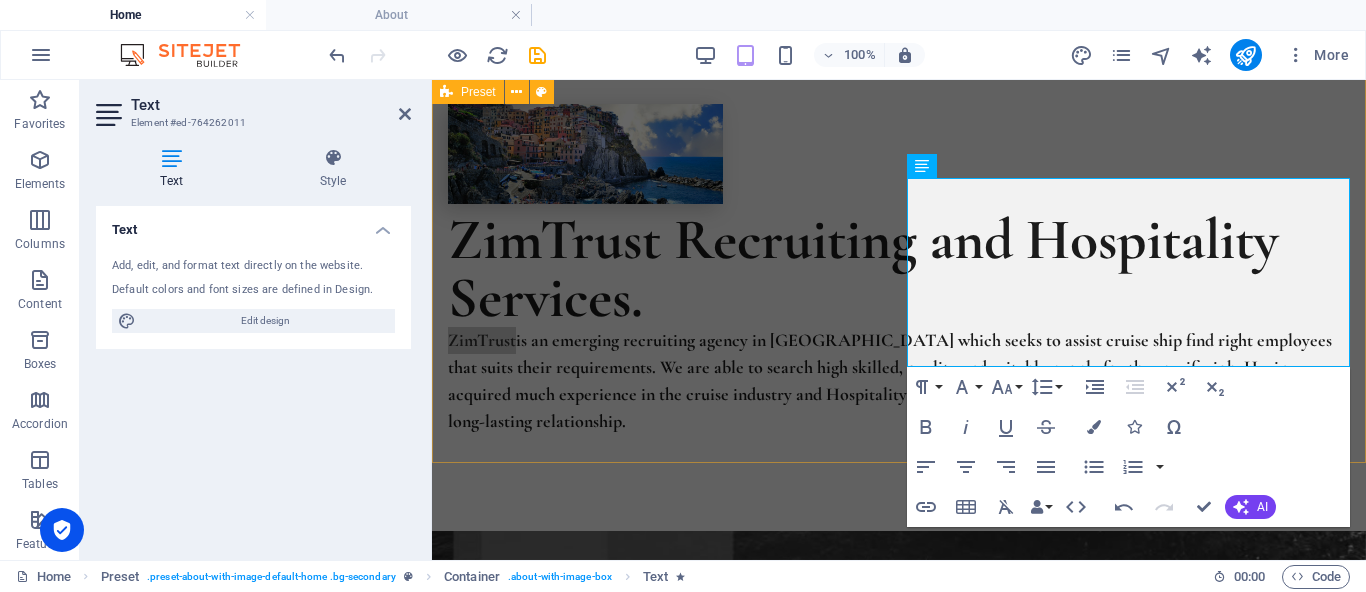 click on "ZimTrust Recruiting and Hospitality Services. ZimTrust  is an emerging recruiting agency in Zimbabwe which seeks to assist cruise ship find right employees that suits their requirements. We are able to search high skilled, quality and suitable people for the specific job. Having acquired much experience in the cruise industry and Hospitality business at large our team is ready to assist you and create a long-lasting relationship." at bounding box center (899, 277) 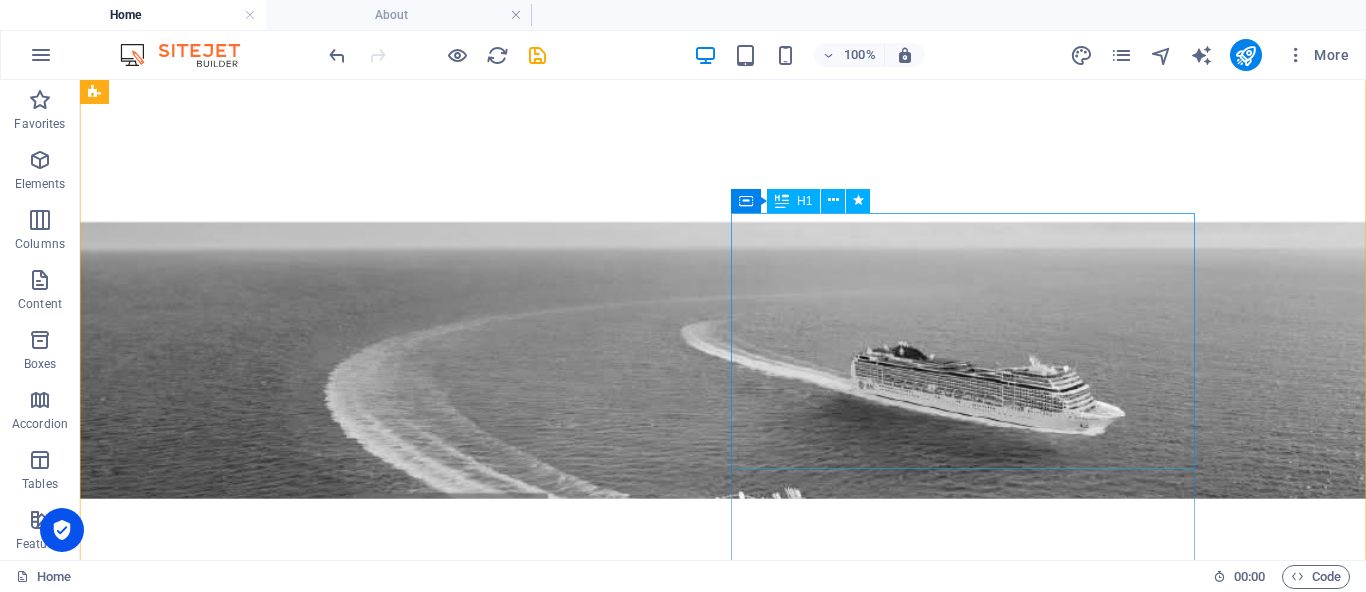 scroll, scrollTop: 0, scrollLeft: 0, axis: both 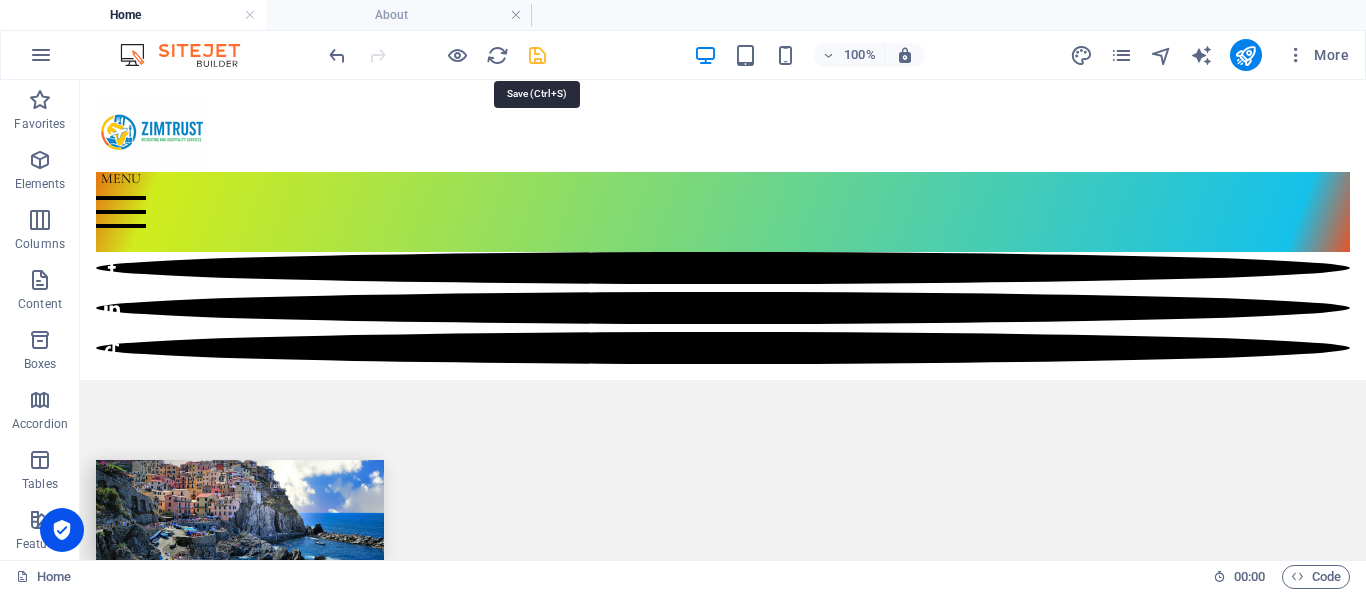 click at bounding box center (537, 55) 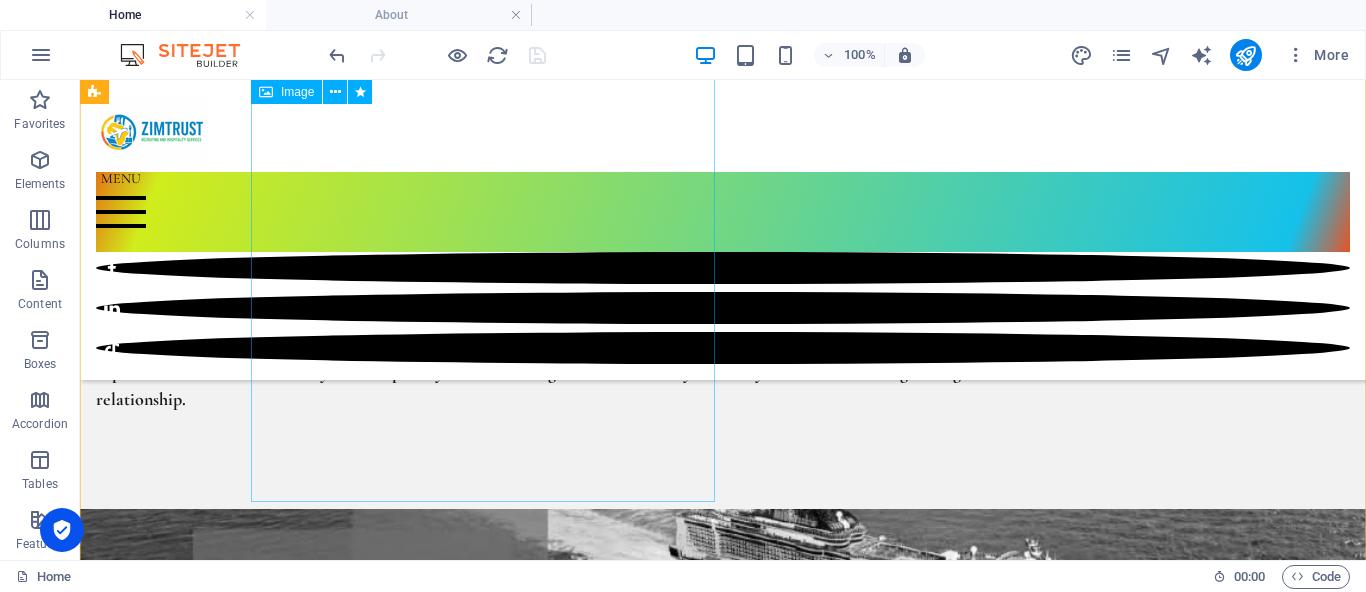 scroll, scrollTop: 195, scrollLeft: 0, axis: vertical 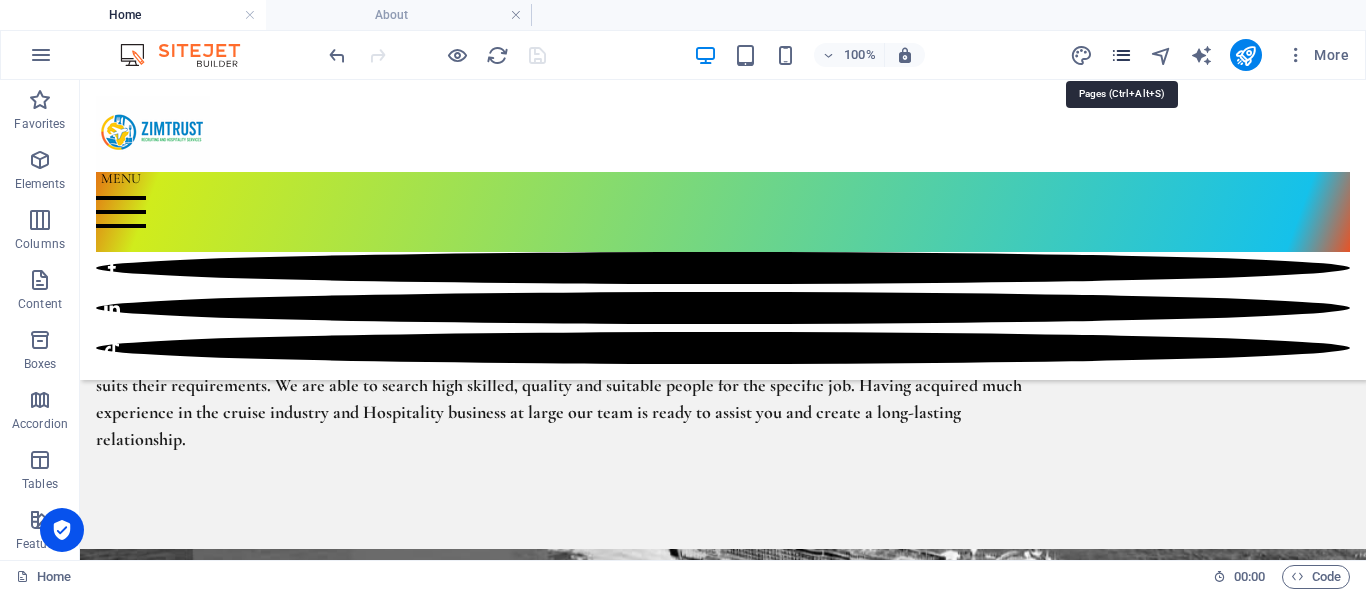 click at bounding box center (1121, 55) 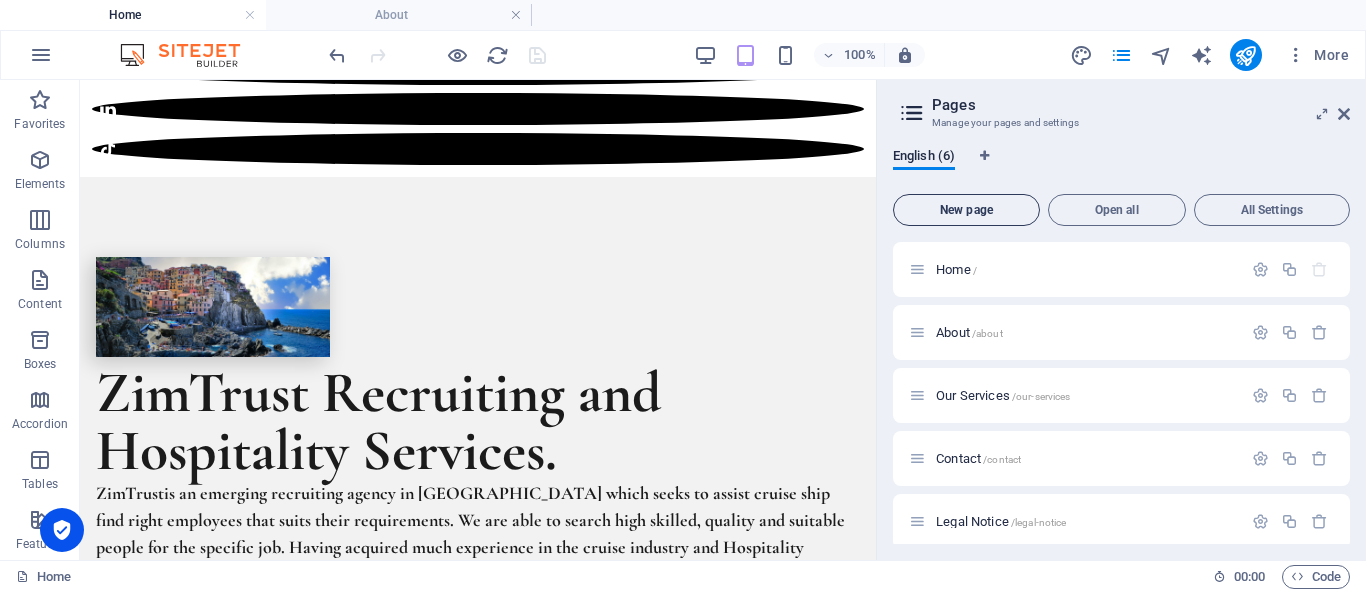 click on "New page" at bounding box center [966, 210] 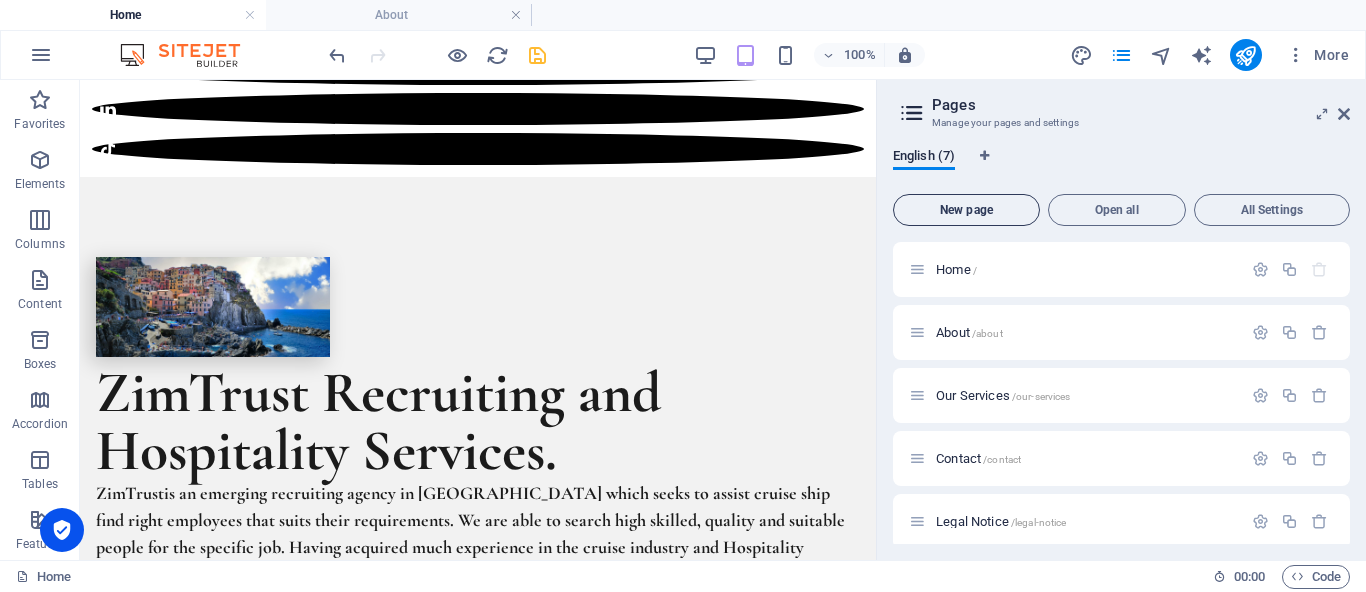 scroll, scrollTop: 195, scrollLeft: 0, axis: vertical 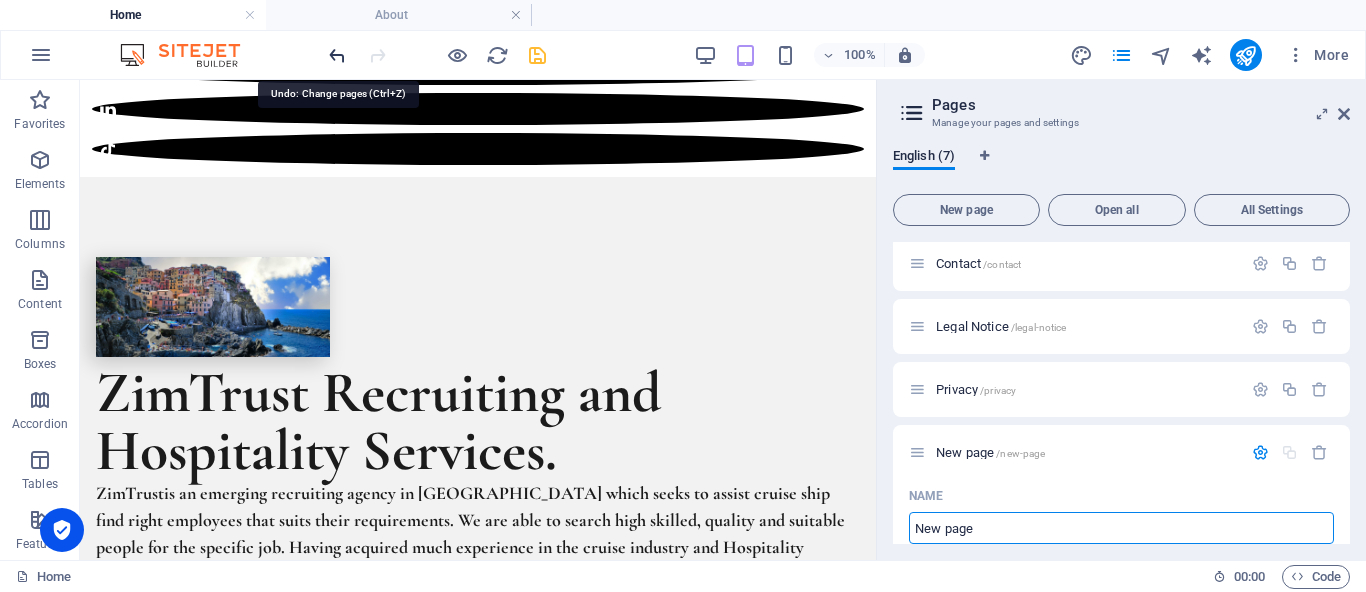 click at bounding box center (337, 55) 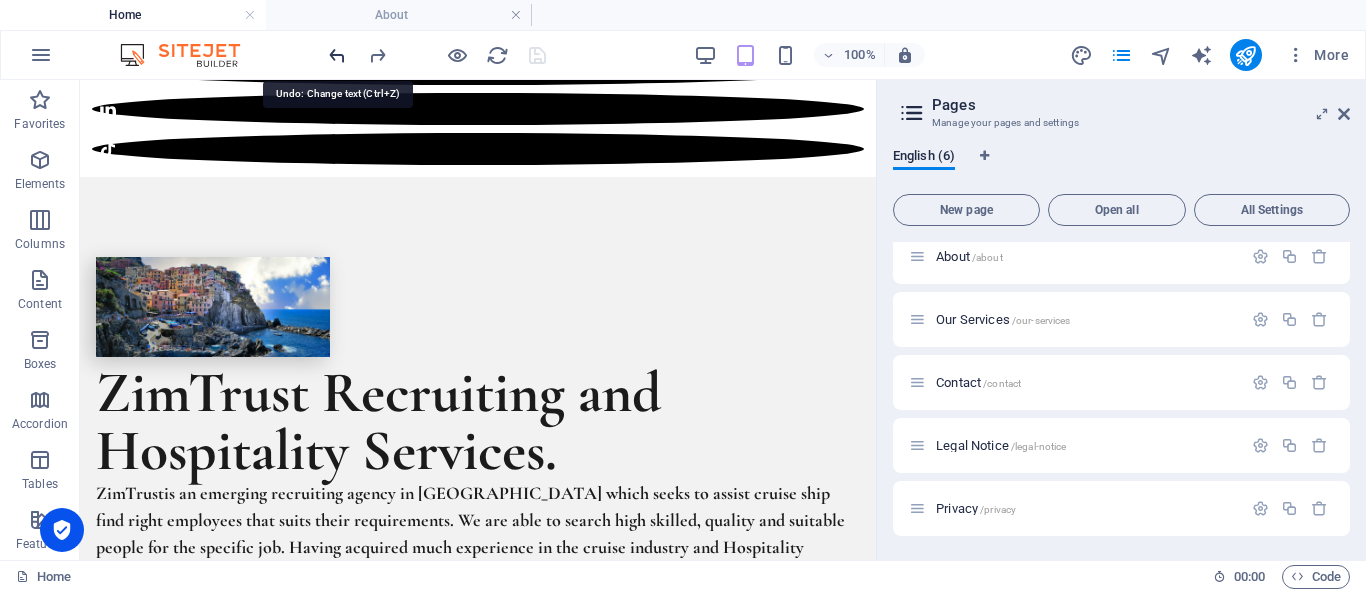 scroll, scrollTop: 76, scrollLeft: 0, axis: vertical 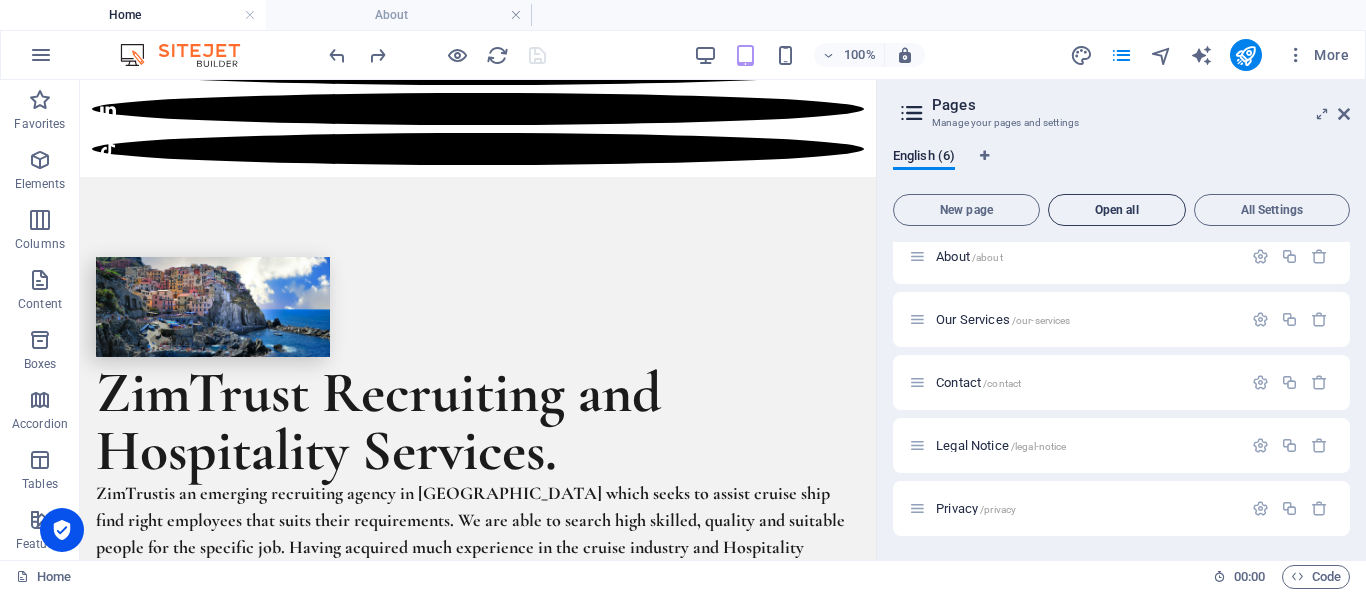 click on "Open all" at bounding box center (1117, 210) 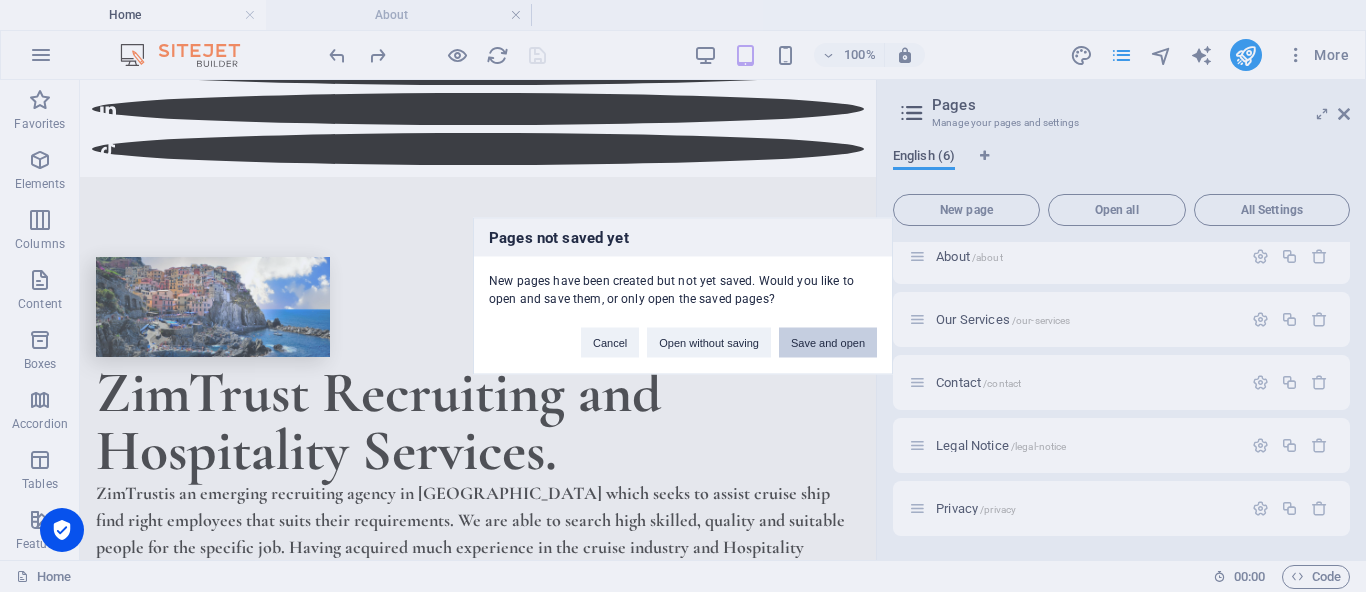 click on "Save and open" at bounding box center (828, 343) 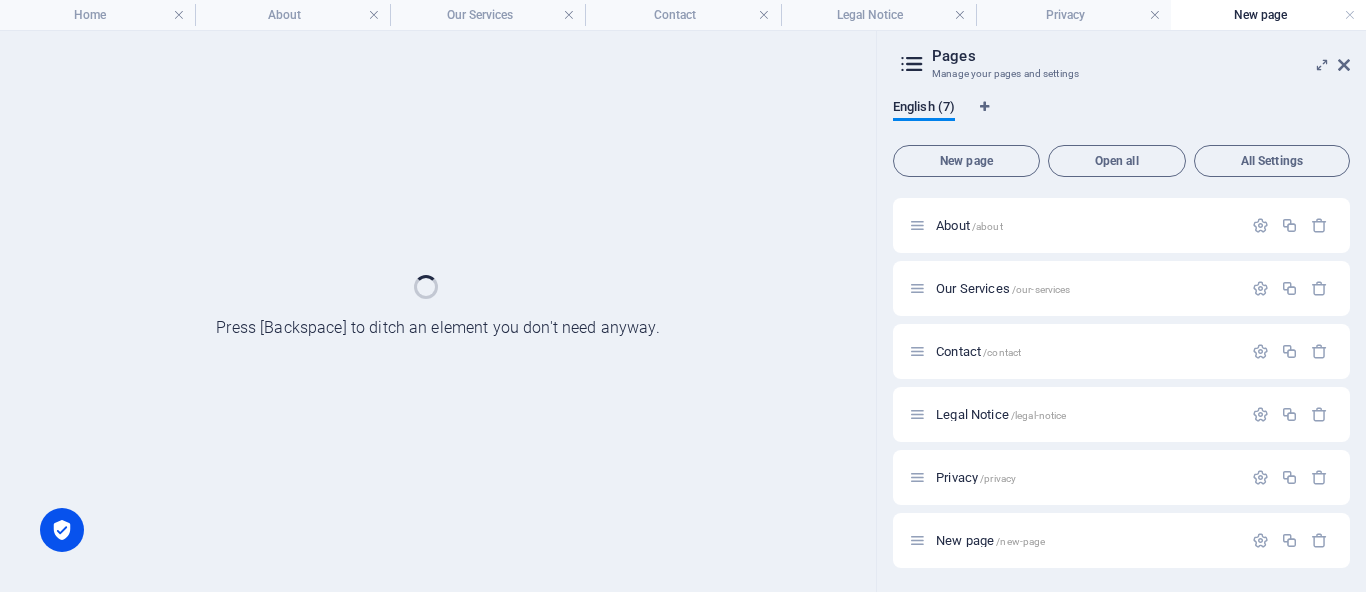 scroll, scrollTop: 58, scrollLeft: 0, axis: vertical 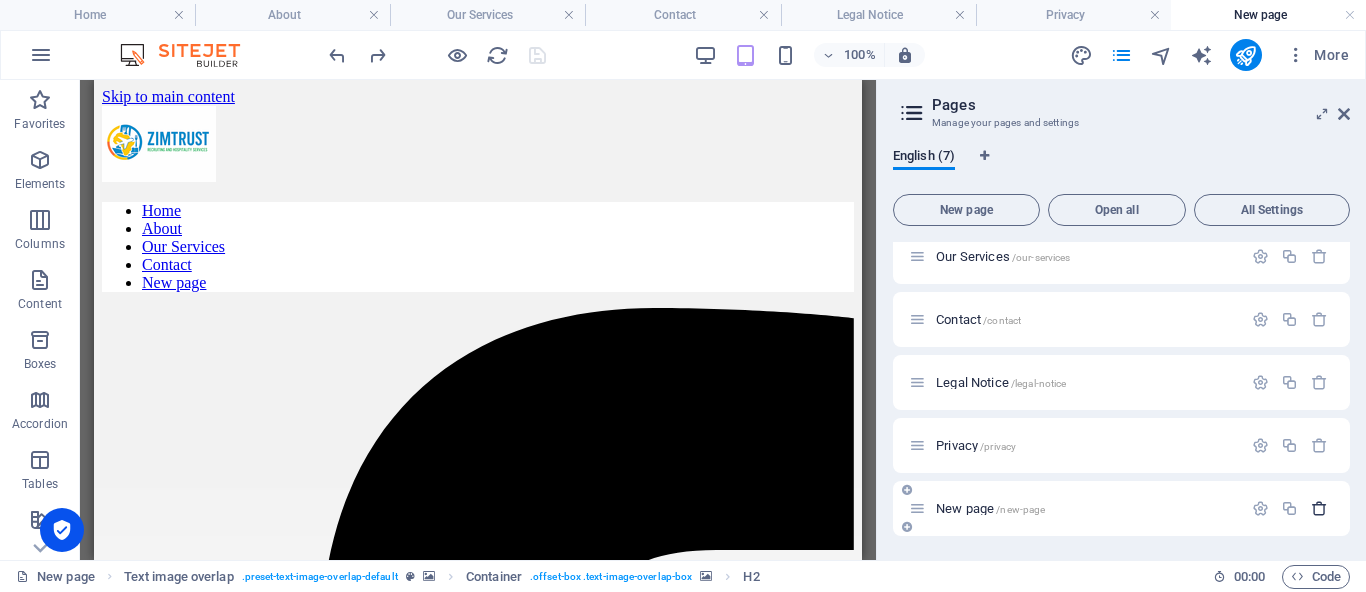 click at bounding box center (1319, 508) 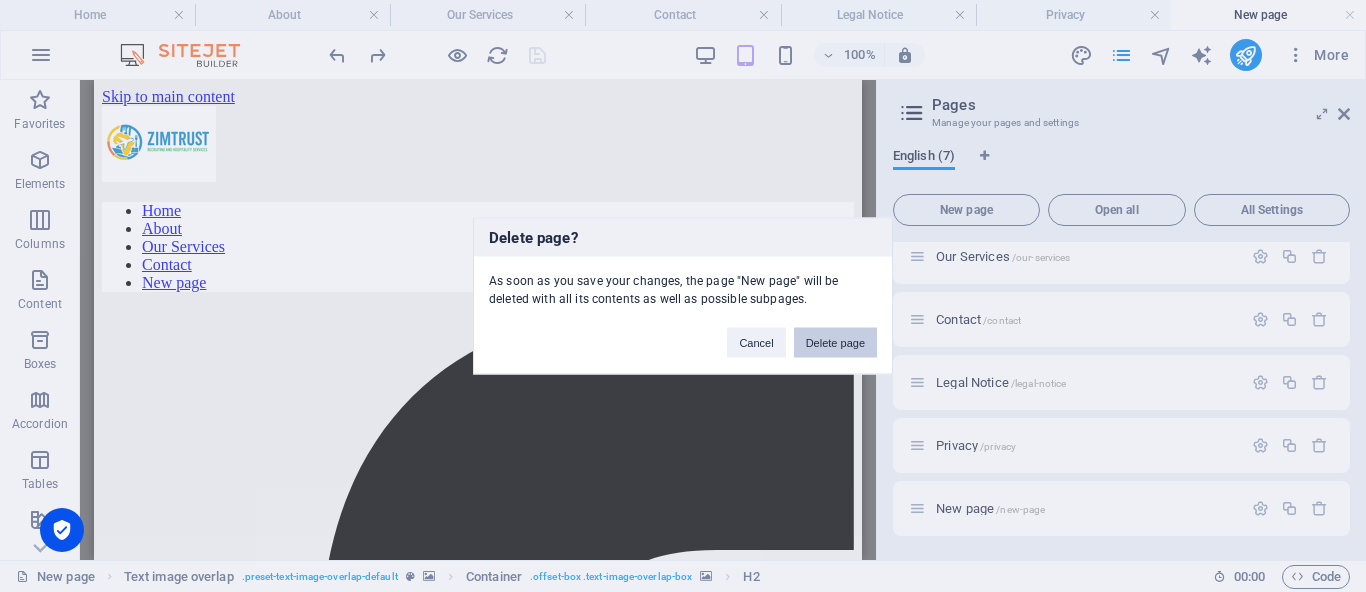 click on "Delete page" at bounding box center [835, 343] 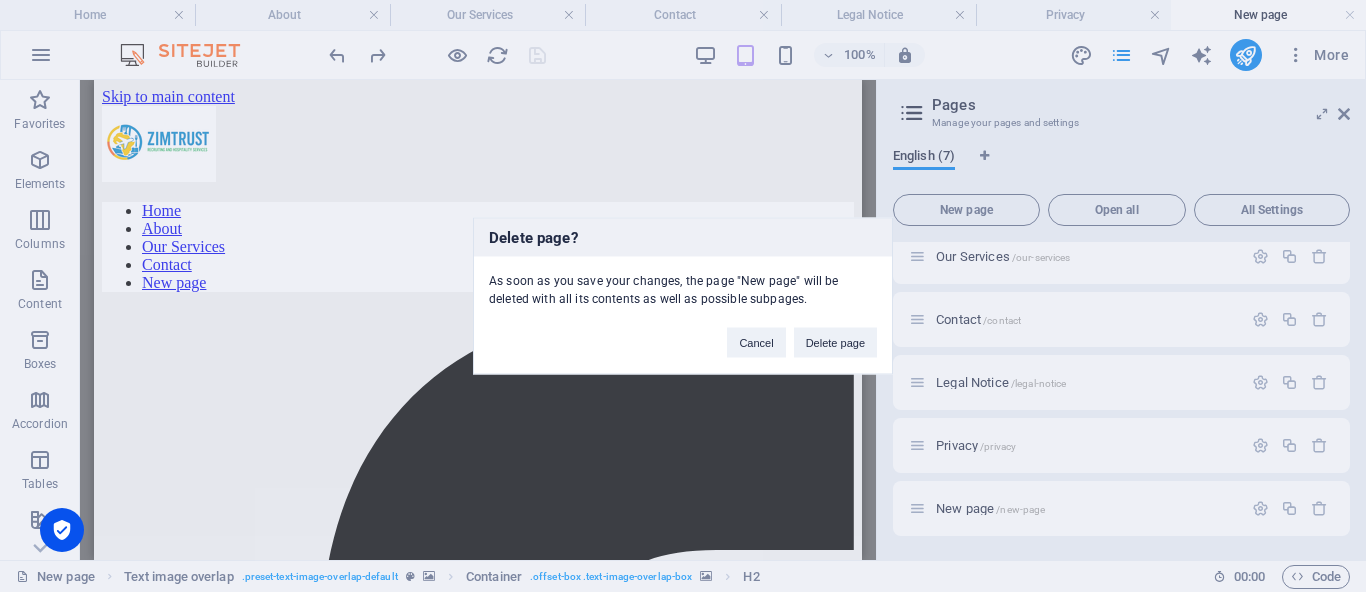 click at bounding box center [0, 0] 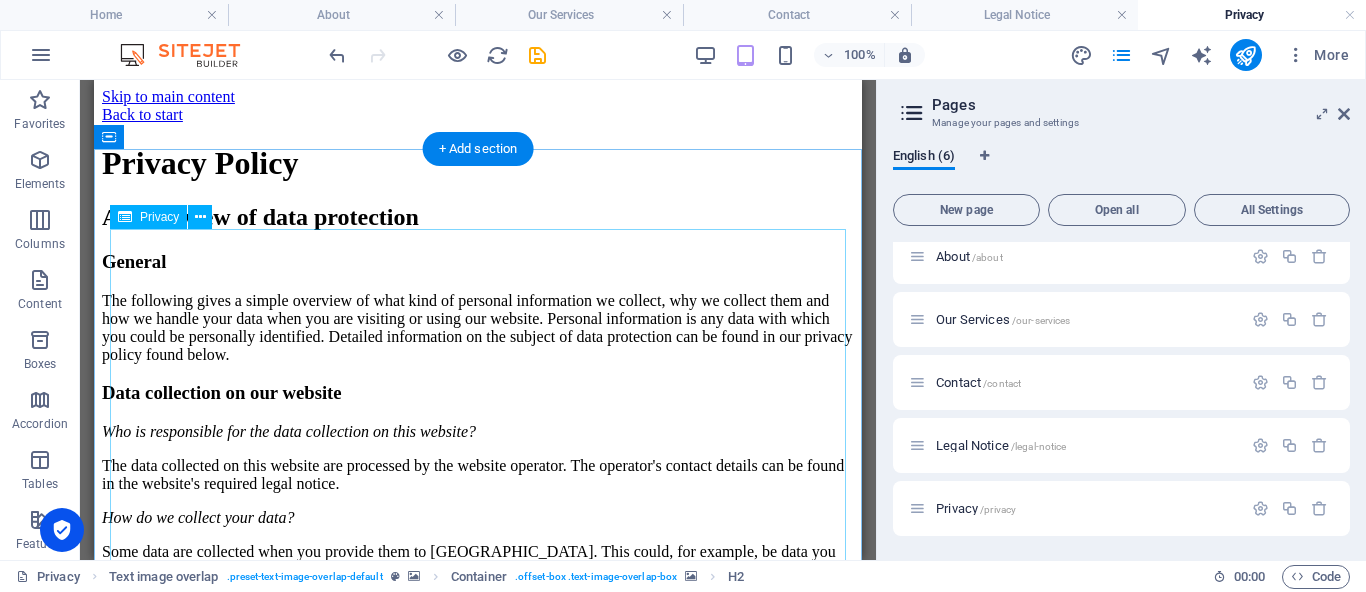scroll, scrollTop: 0, scrollLeft: 0, axis: both 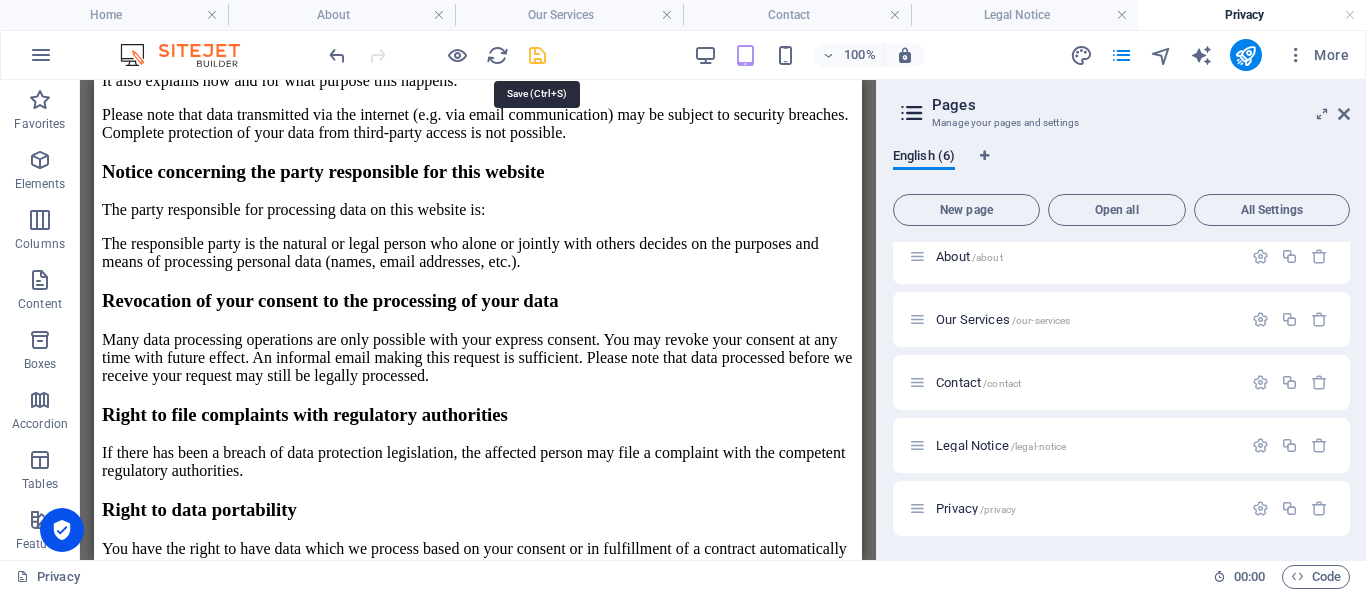 click at bounding box center [537, 55] 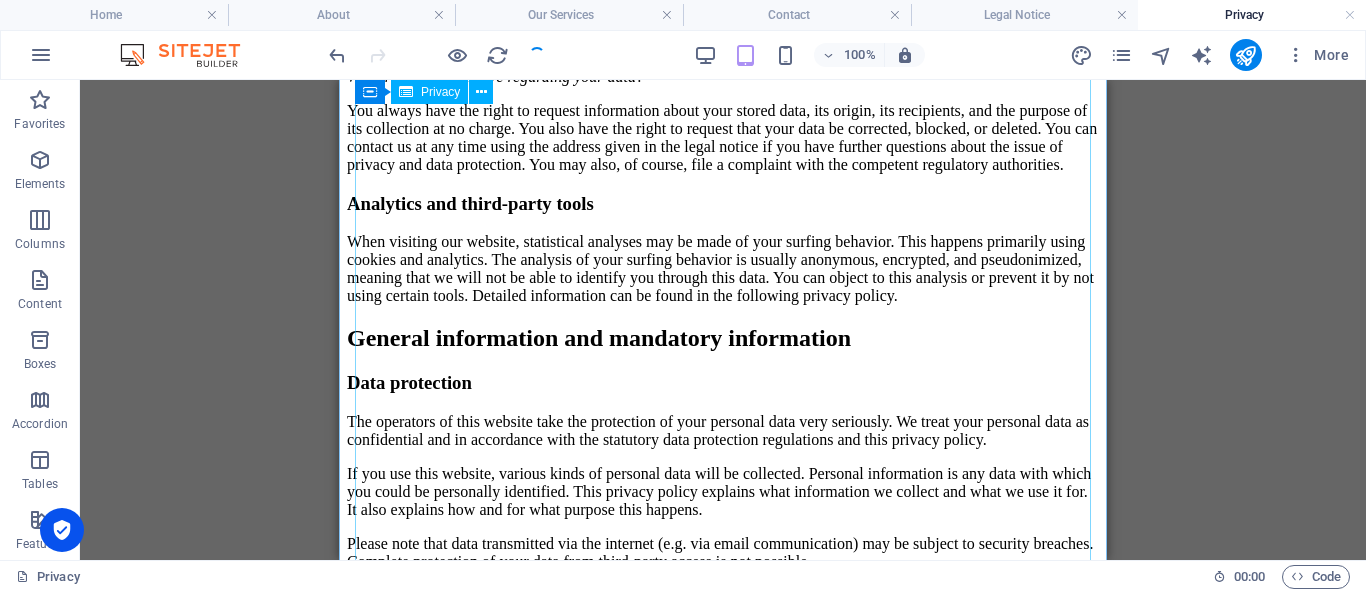 scroll, scrollTop: 0, scrollLeft: 0, axis: both 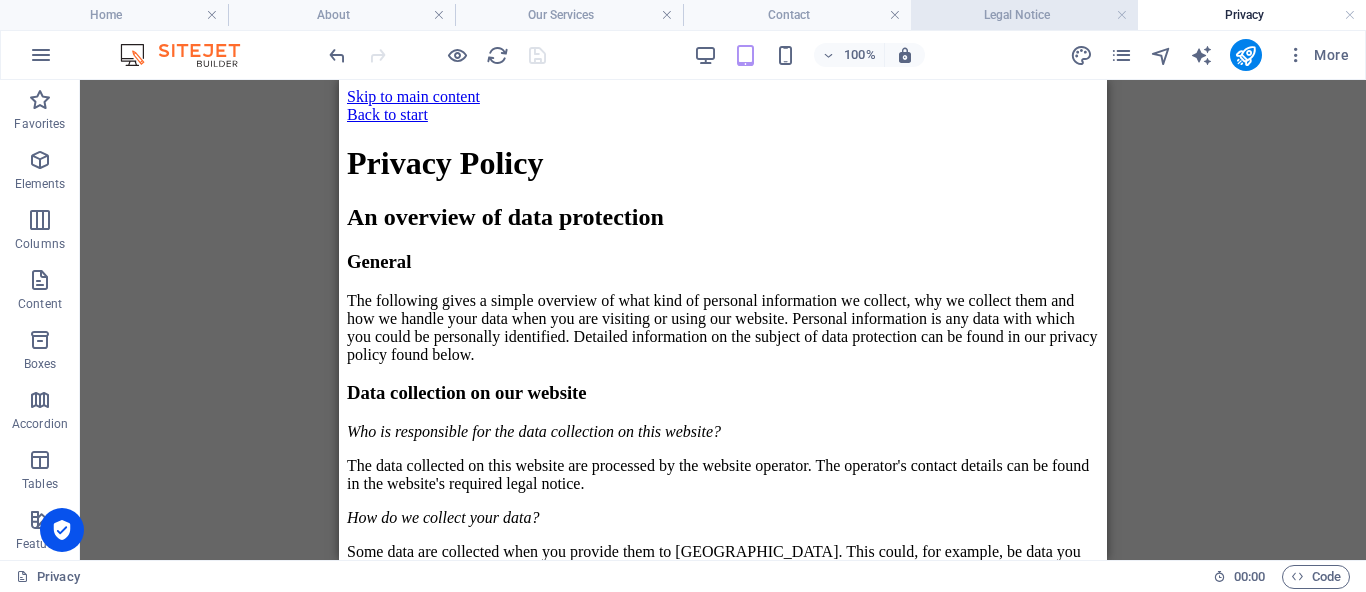 click on "Legal Notice" at bounding box center [1025, 15] 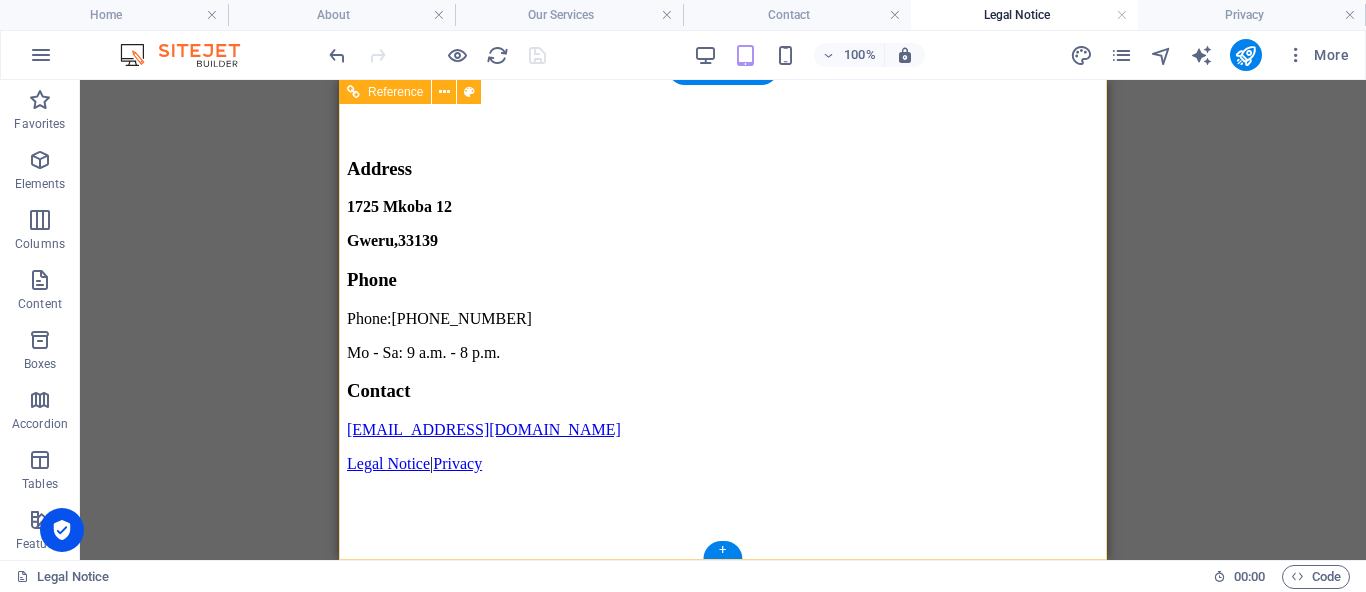scroll, scrollTop: 0, scrollLeft: 0, axis: both 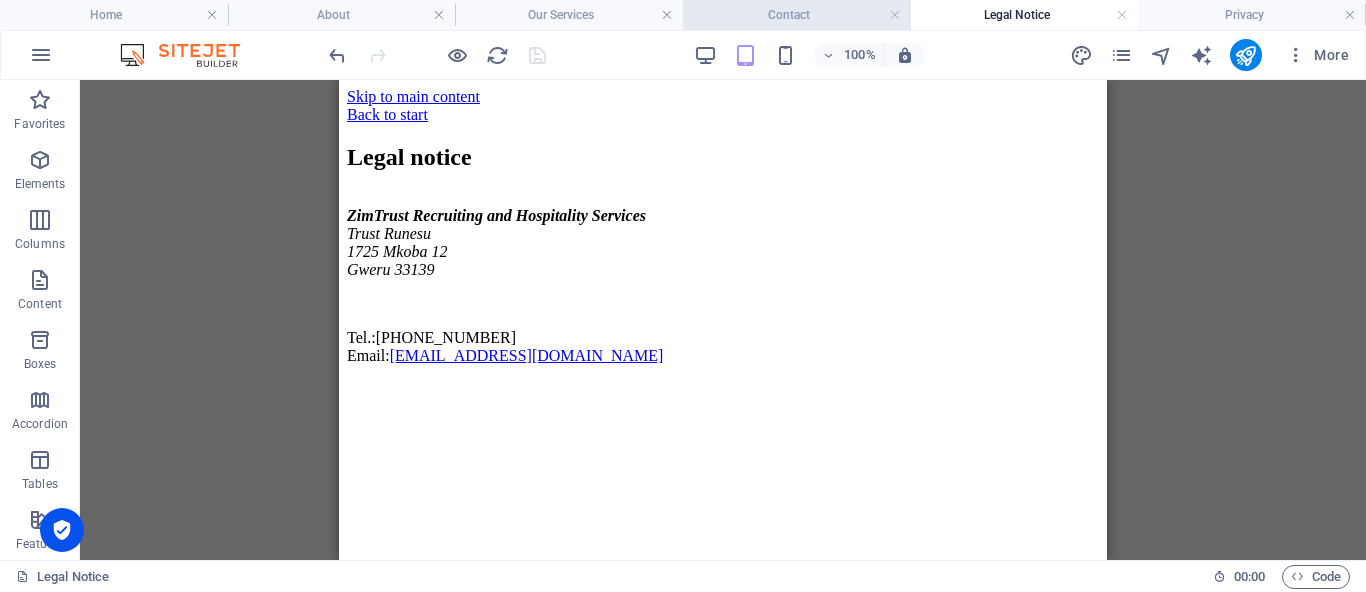 click on "Contact" at bounding box center [797, 15] 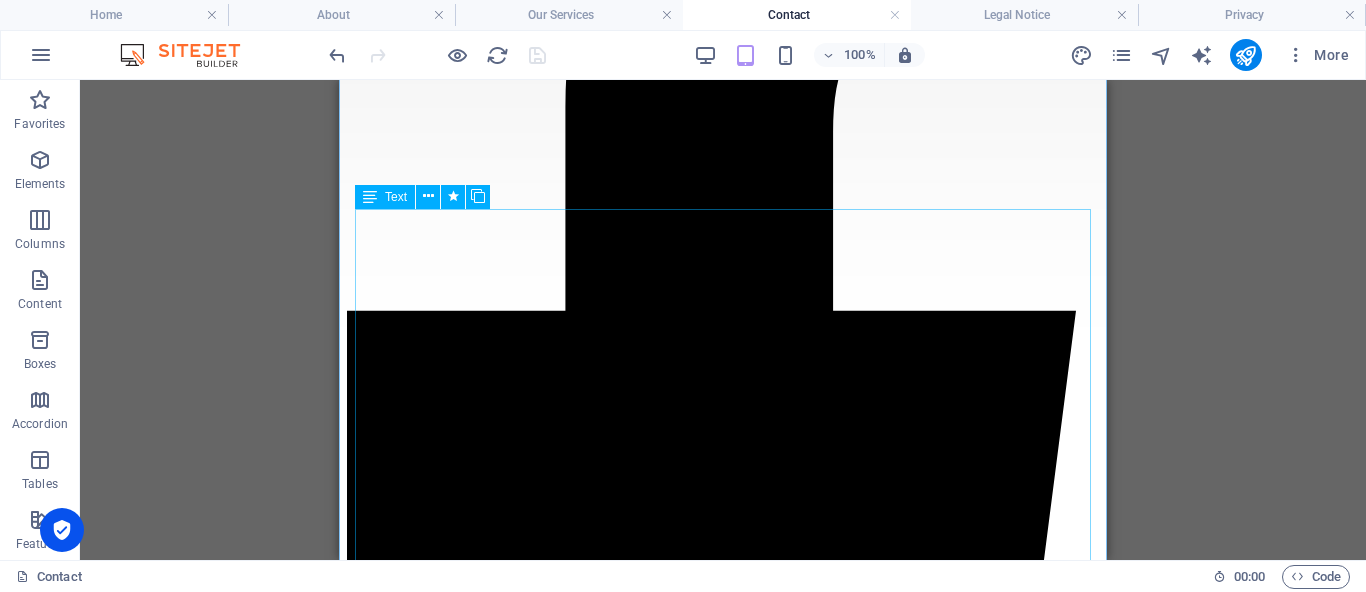 scroll, scrollTop: 563, scrollLeft: 0, axis: vertical 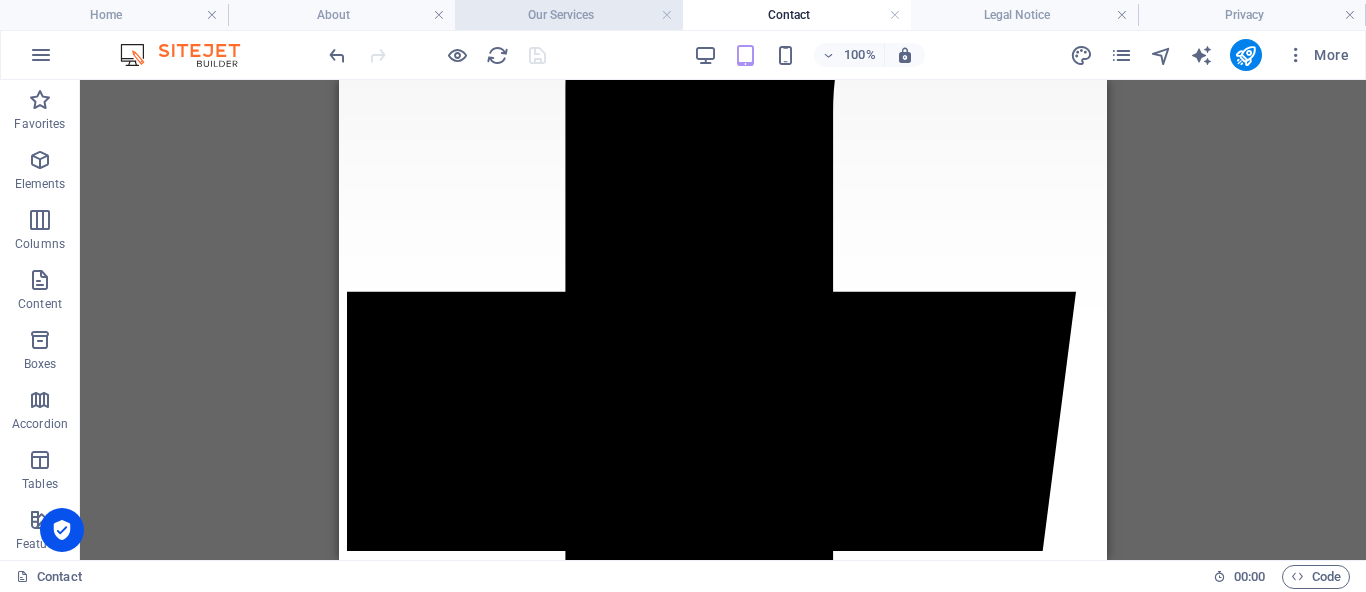 click on "Our Services" at bounding box center (569, 15) 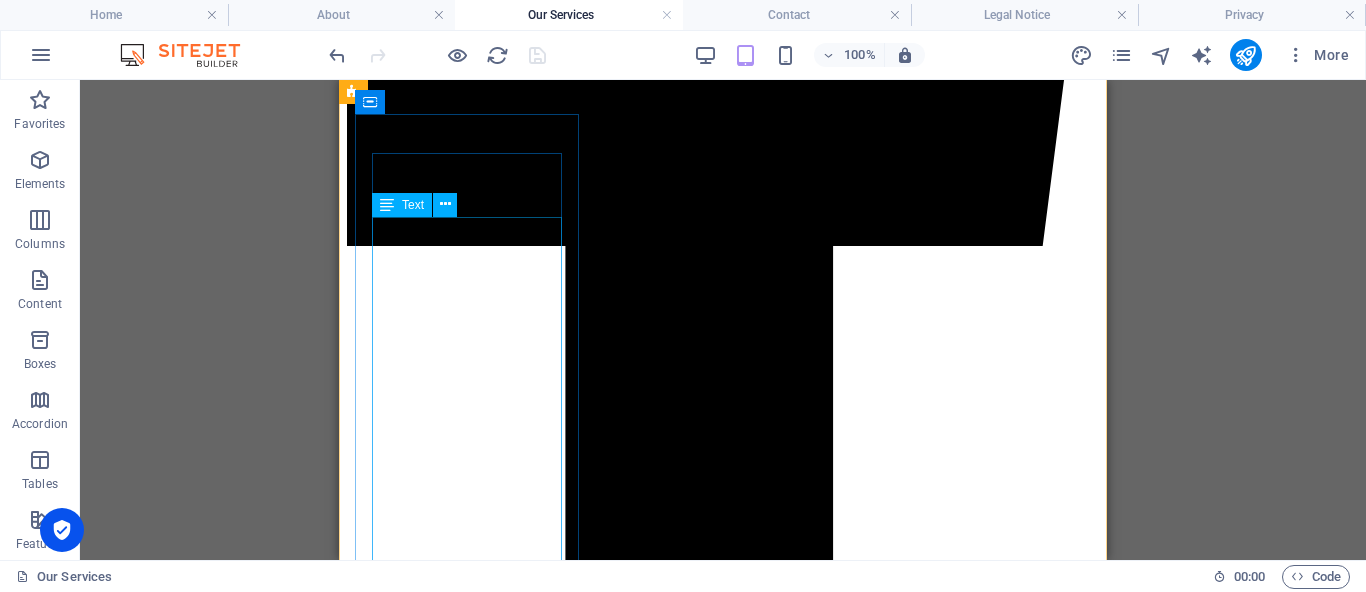 scroll, scrollTop: 877, scrollLeft: 0, axis: vertical 